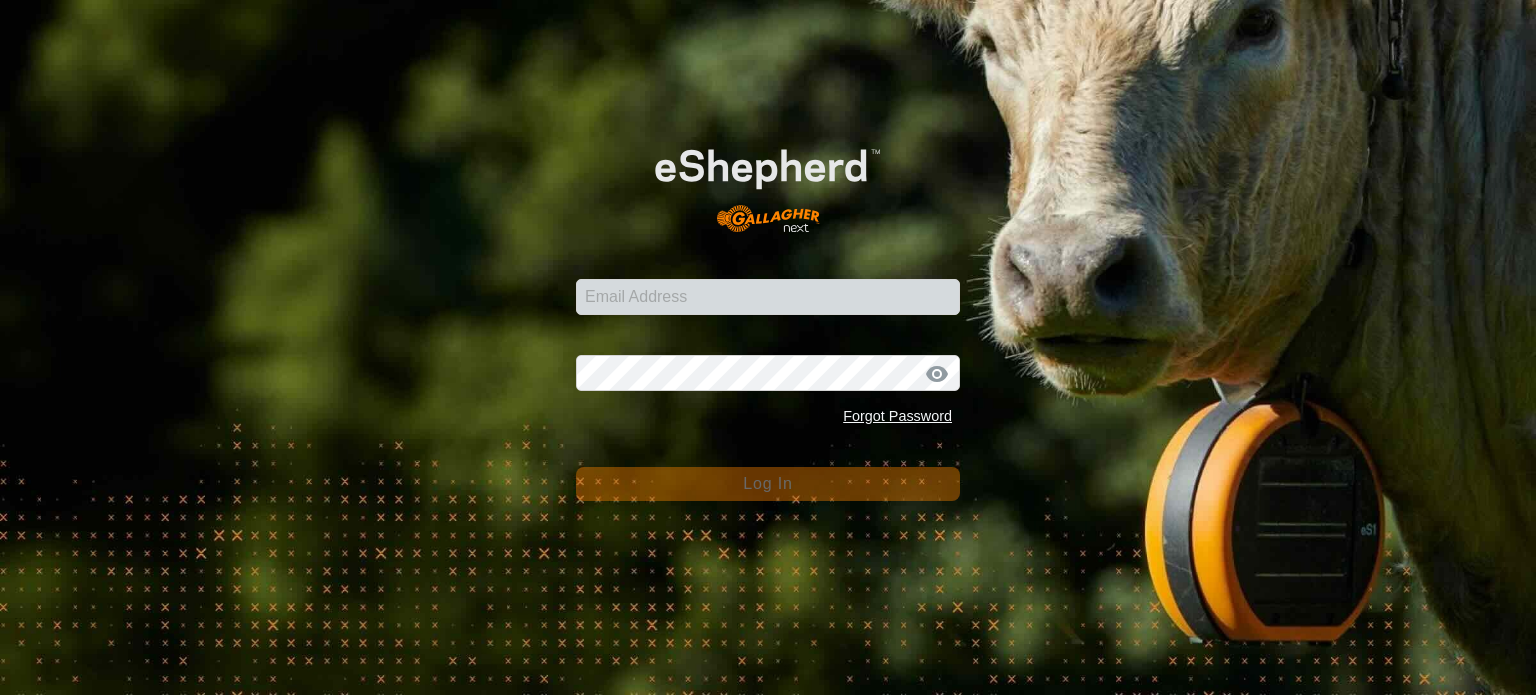 scroll, scrollTop: 0, scrollLeft: 0, axis: both 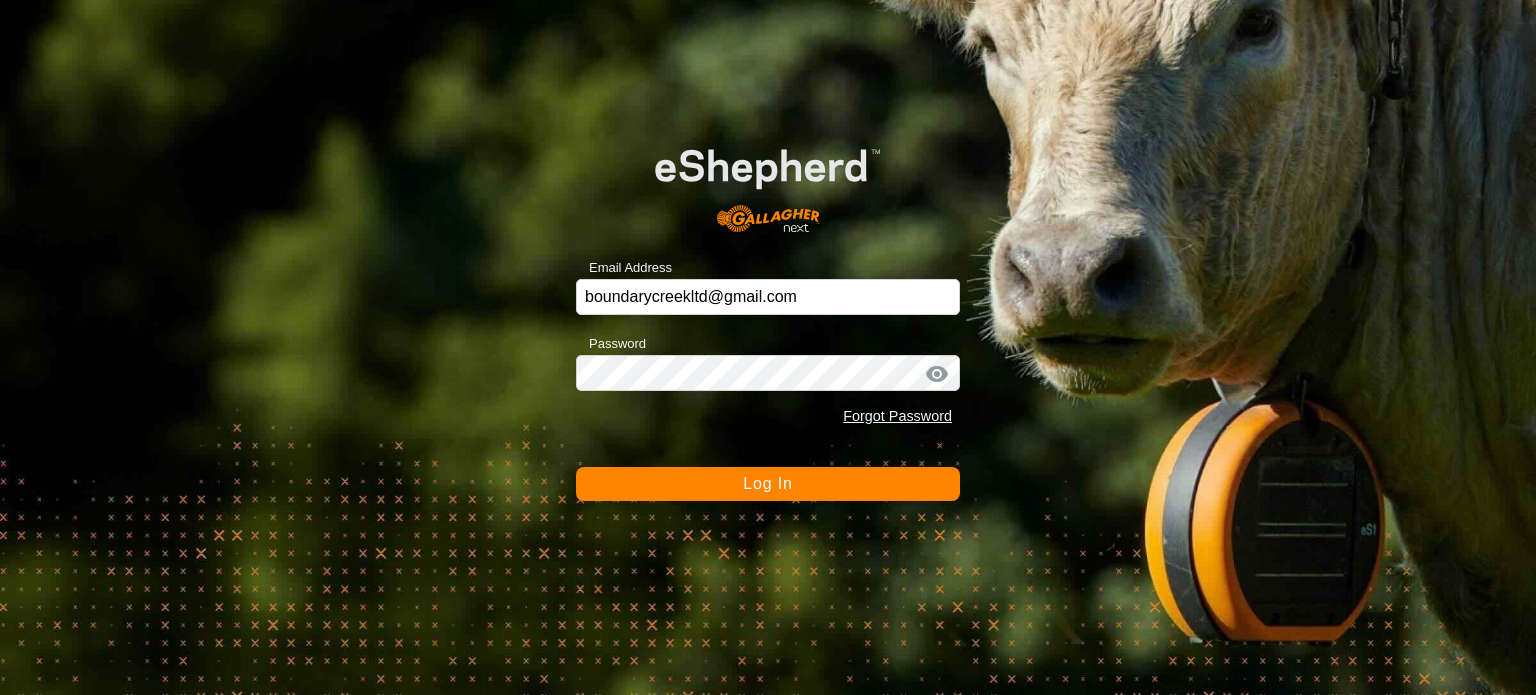 click on "Log In" 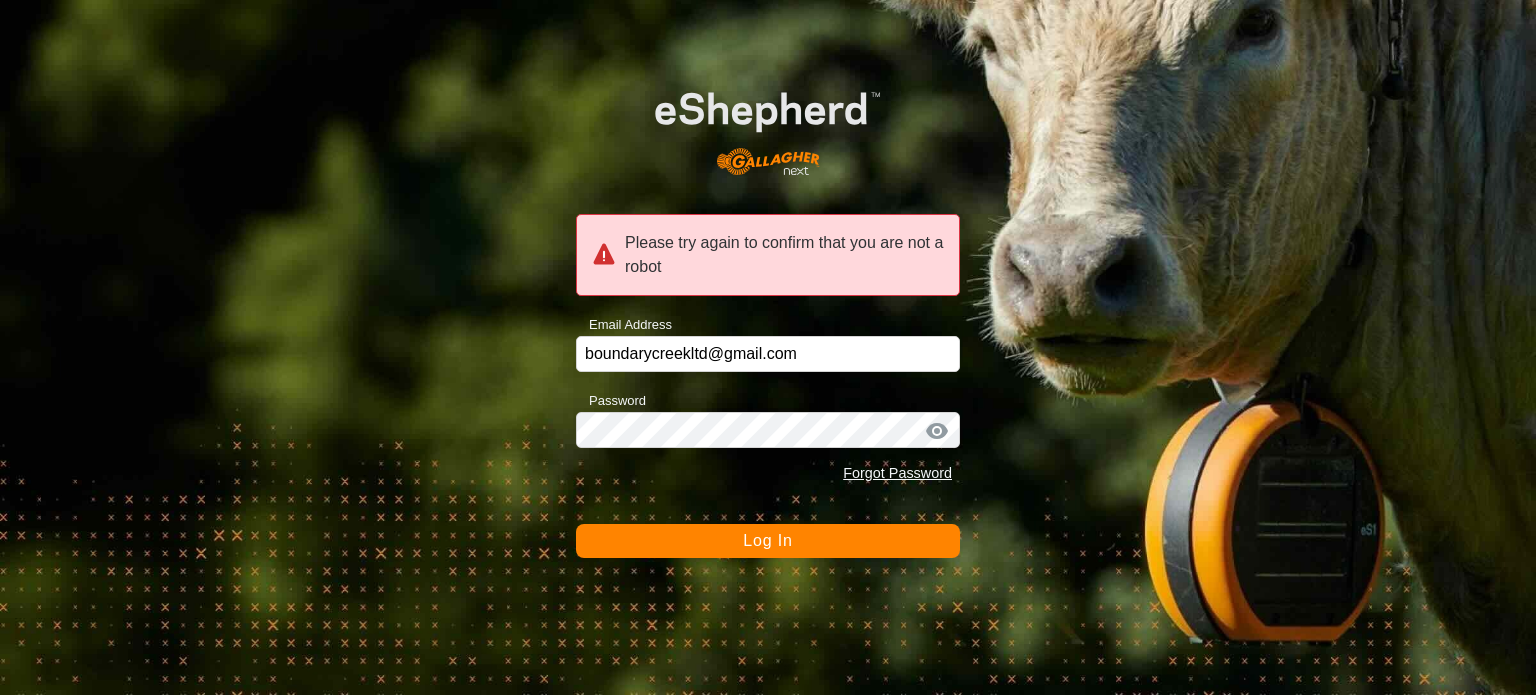 click on "Log In" 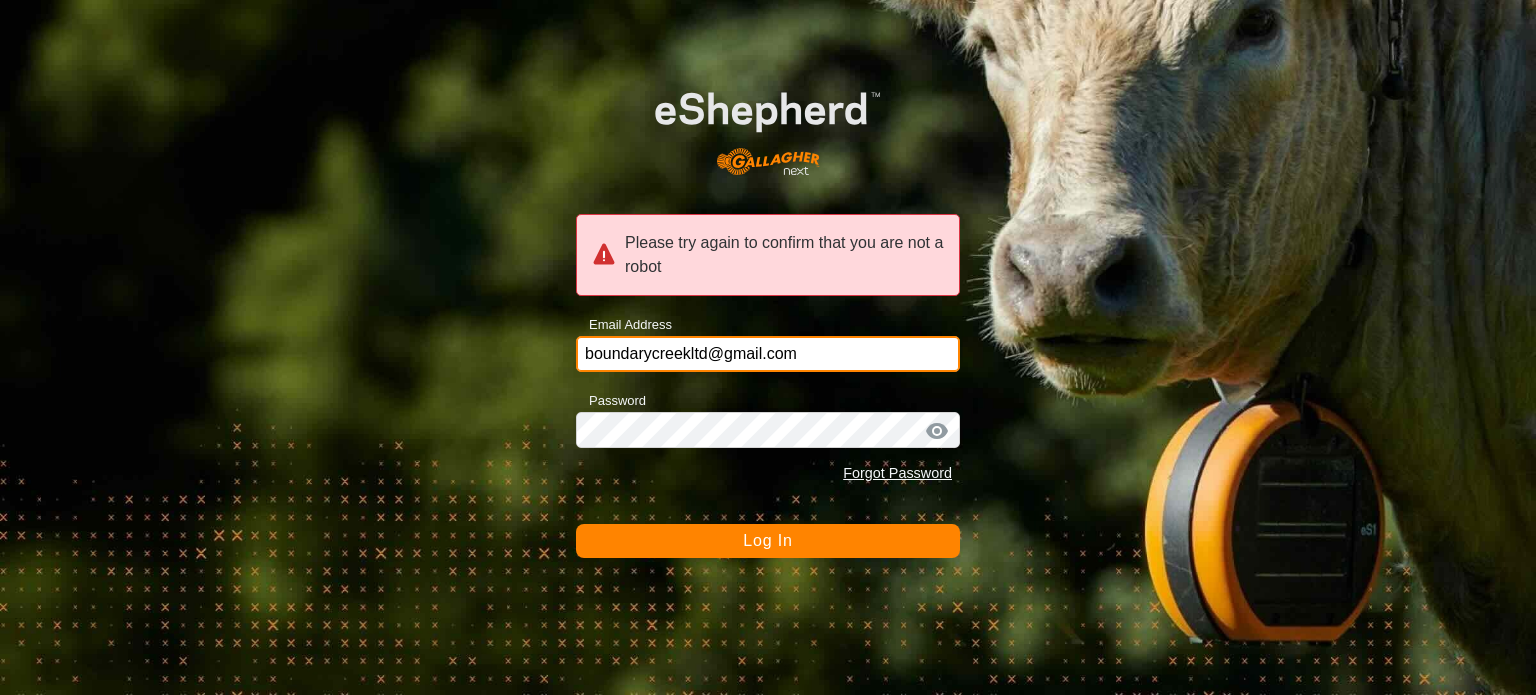 click on "boundarycreekltd@gmail.com" at bounding box center (768, 354) 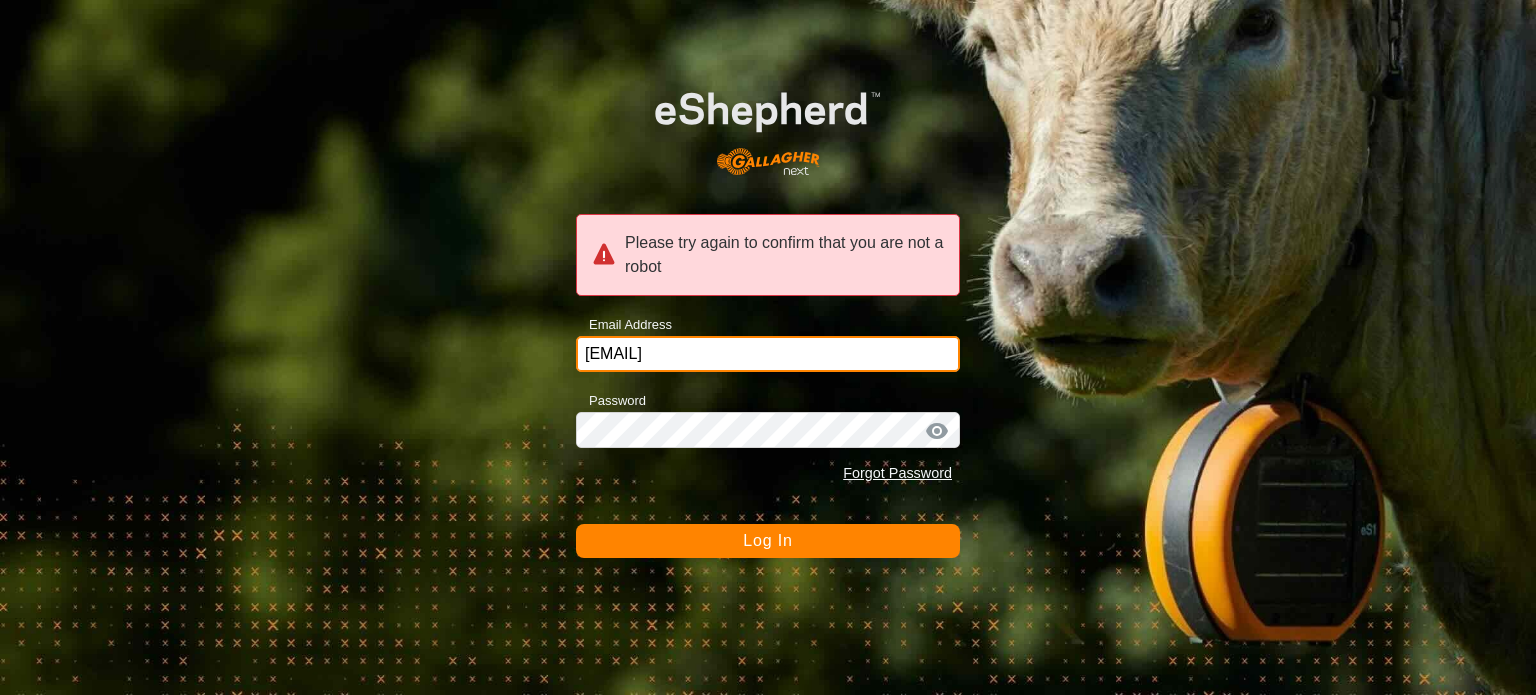 type on "boundarycreekltd@gmail.com" 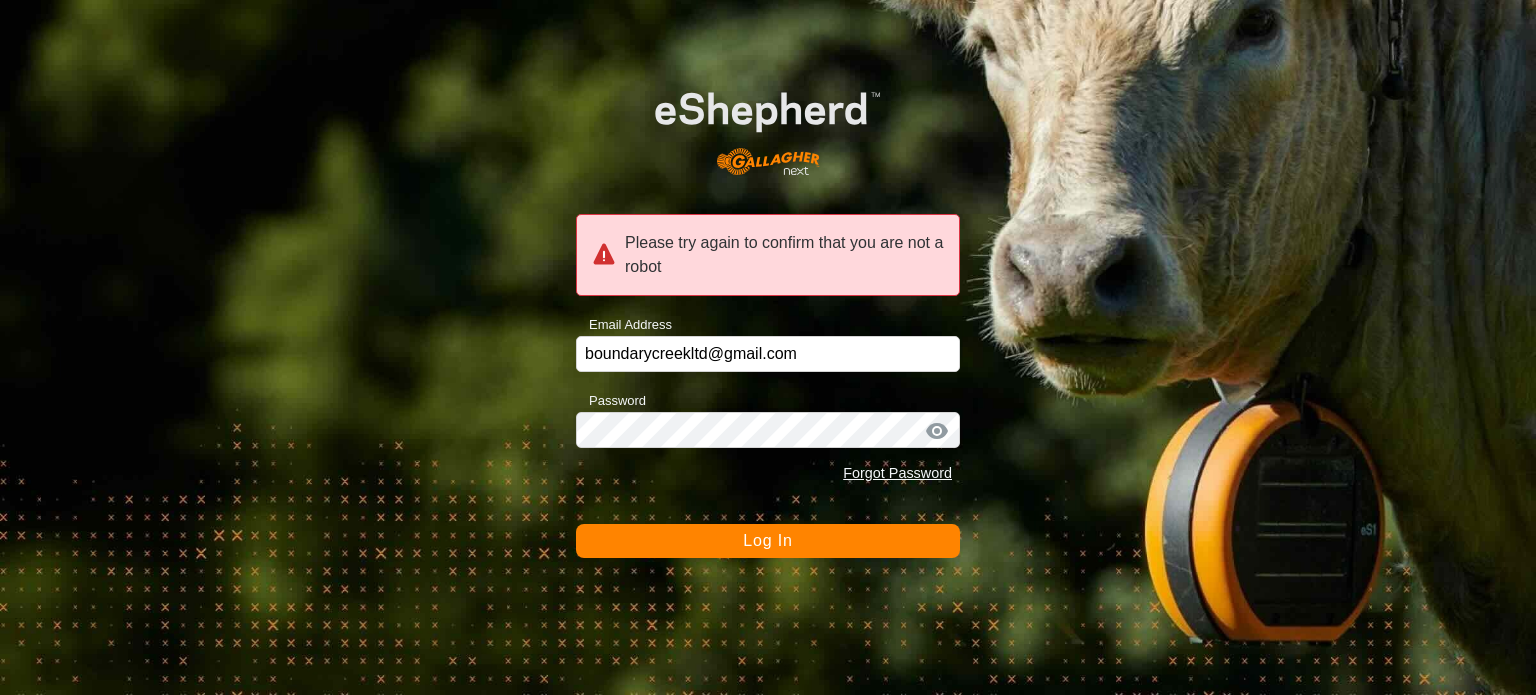 click on "Log In" 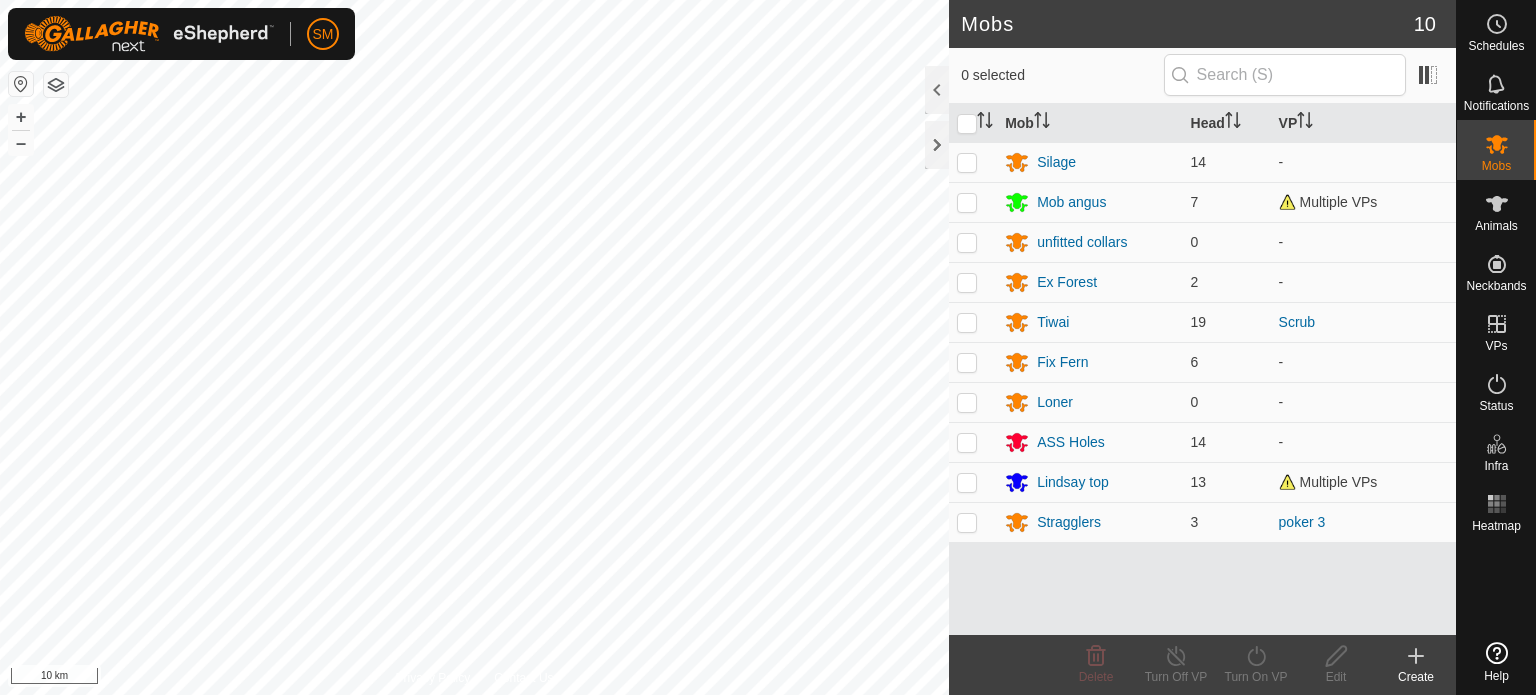 scroll, scrollTop: 0, scrollLeft: 0, axis: both 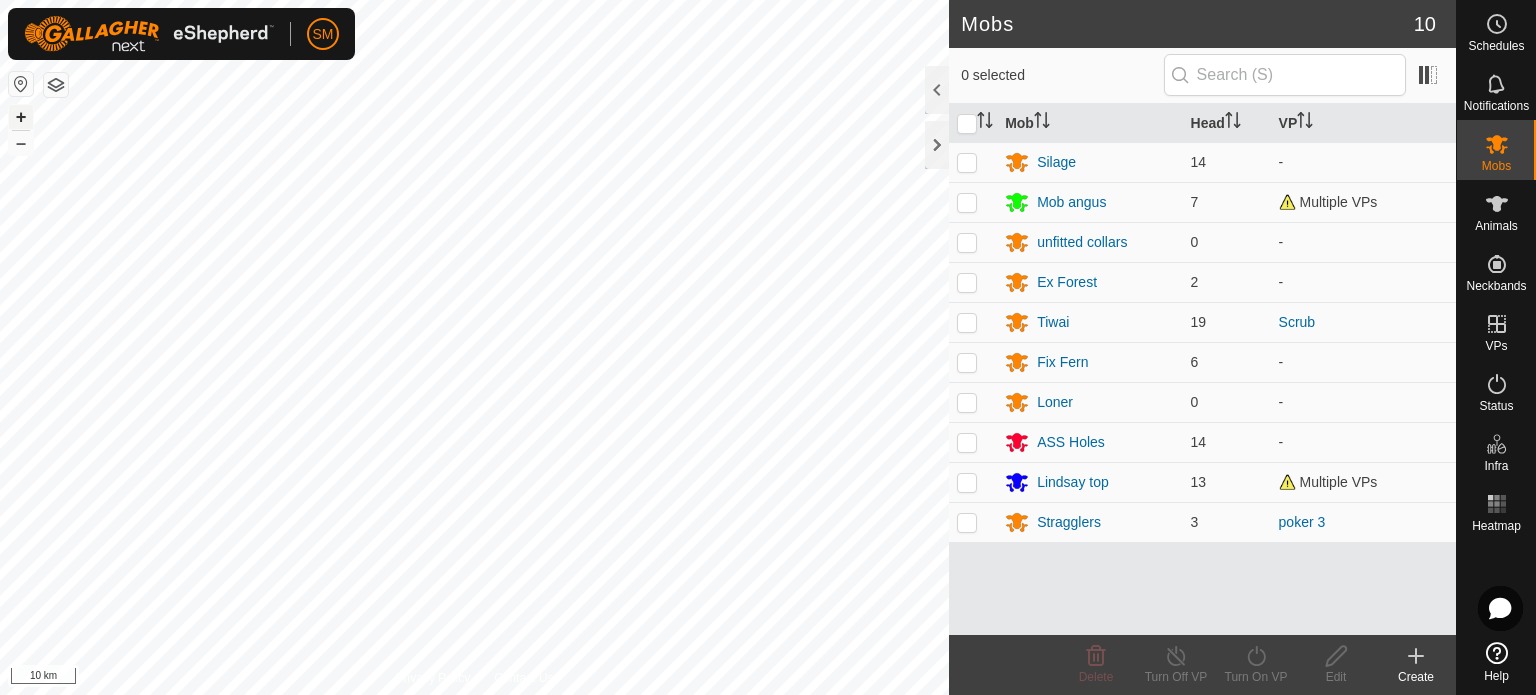 click on "+" at bounding box center (21, 117) 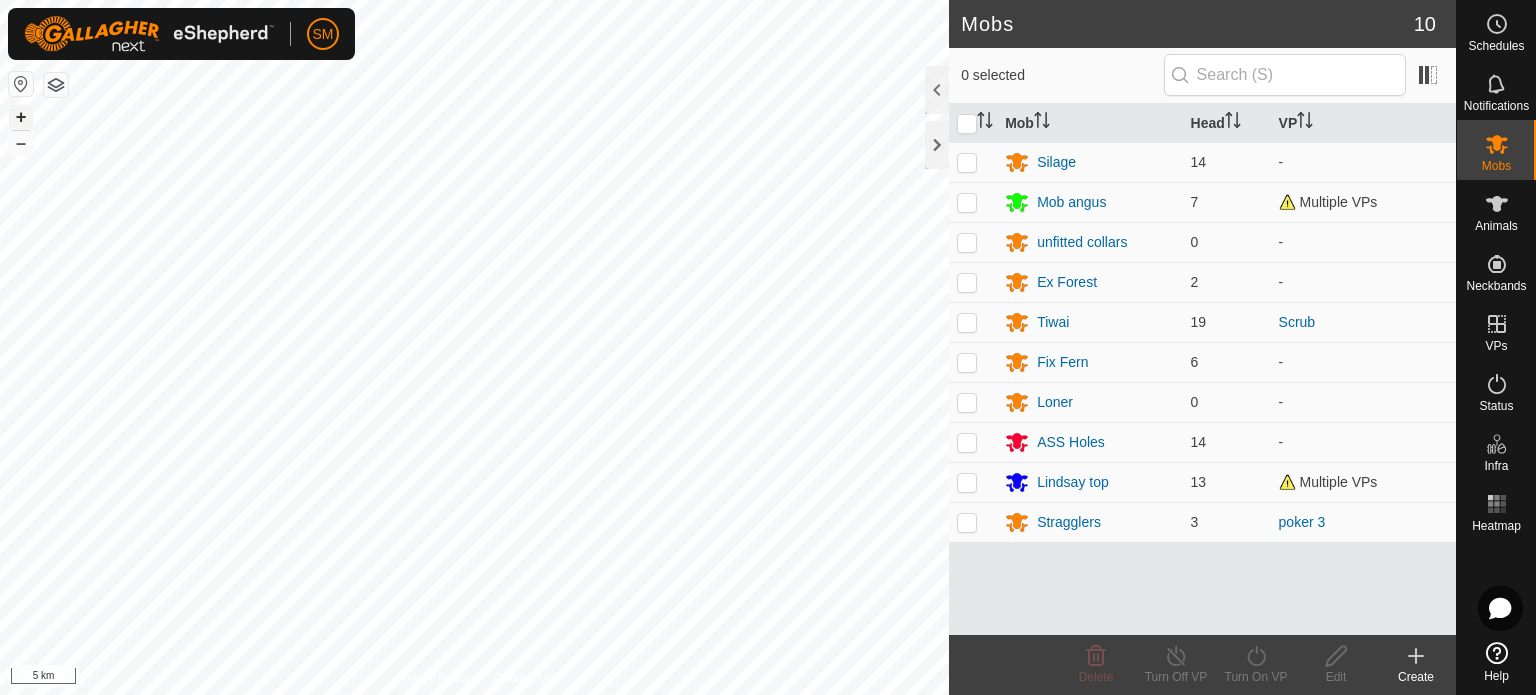 click on "+" at bounding box center [21, 117] 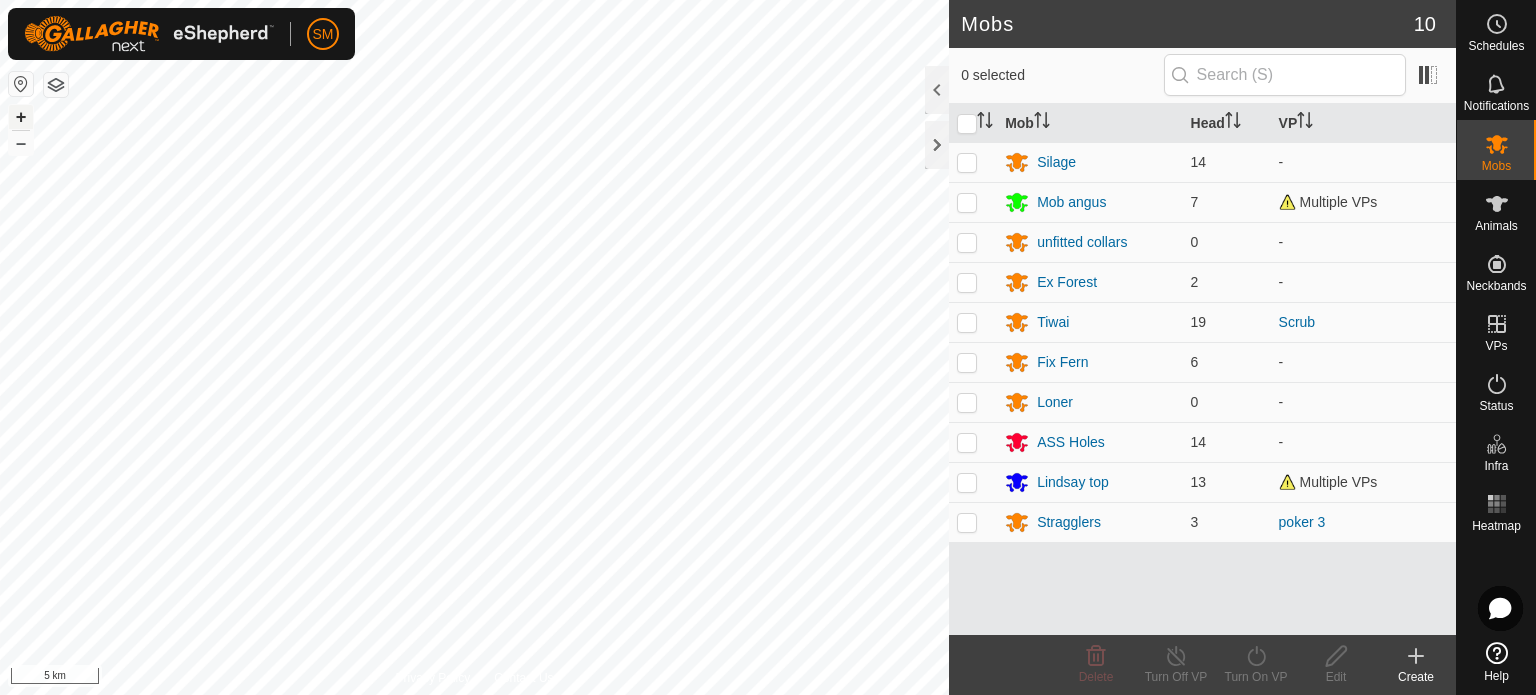 click on "+" at bounding box center [21, 117] 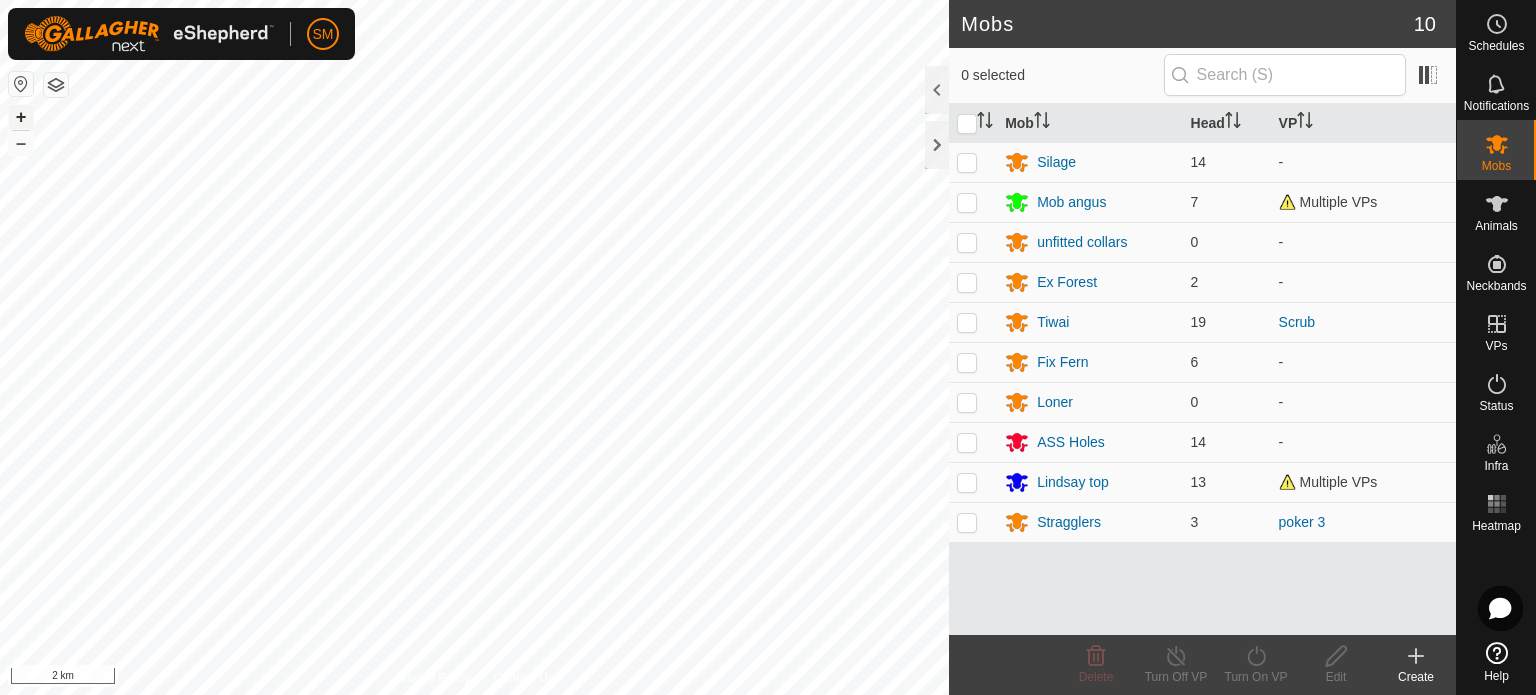 click on "+" at bounding box center (21, 117) 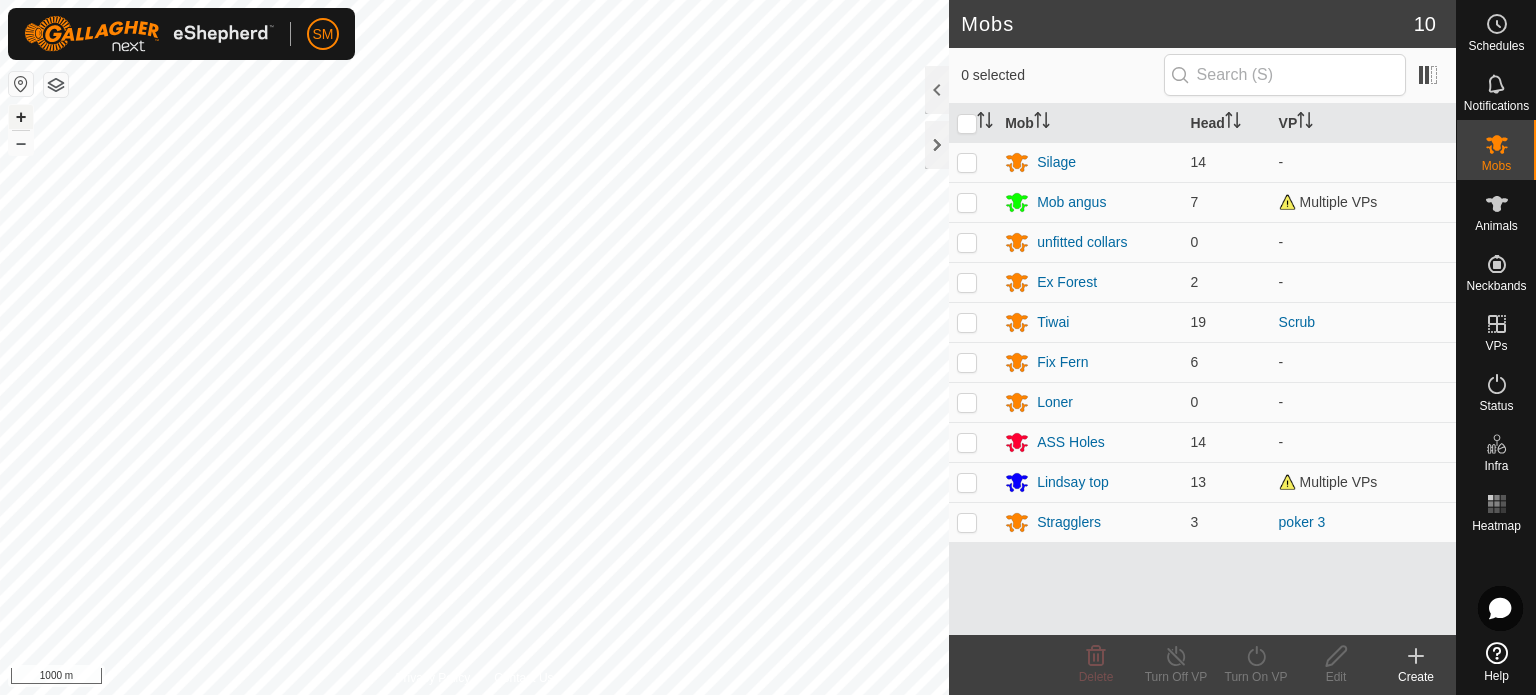 click on "+" at bounding box center (21, 117) 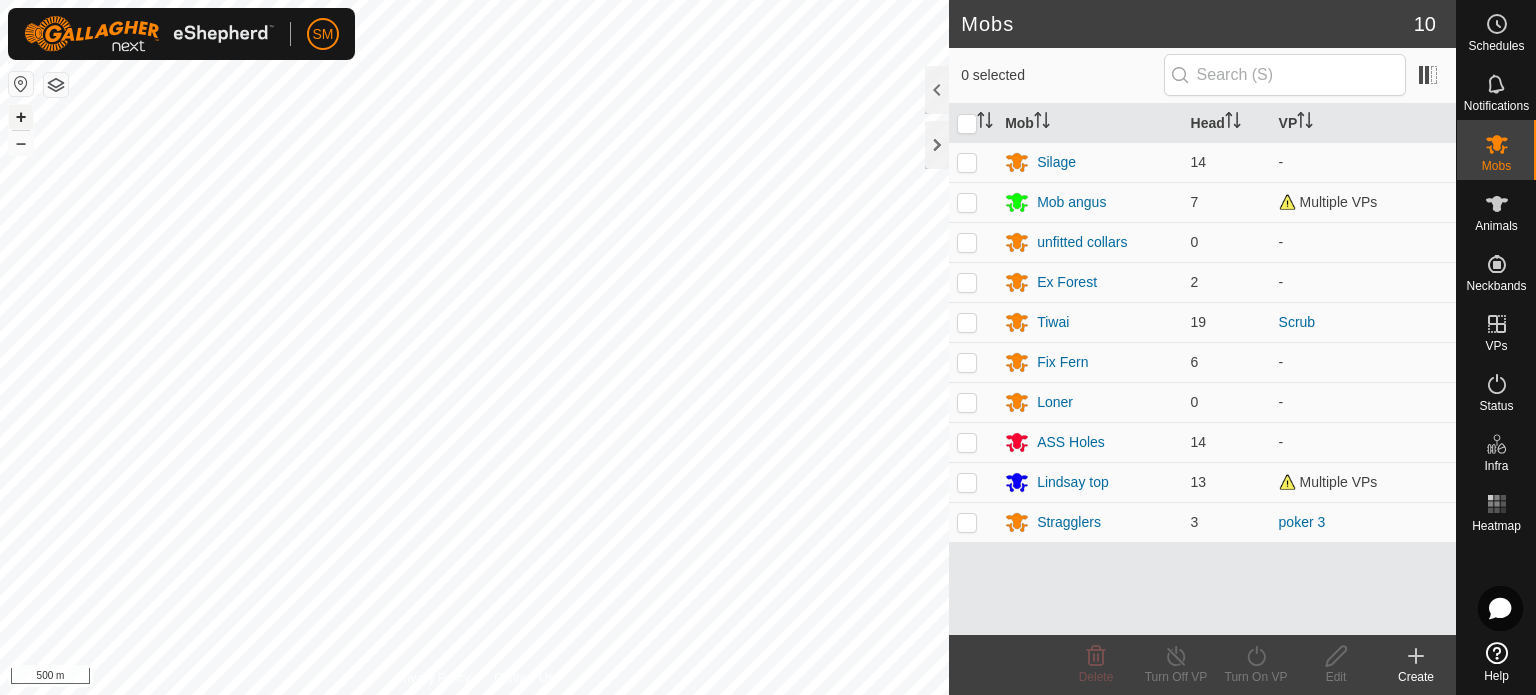 click on "+" at bounding box center (21, 117) 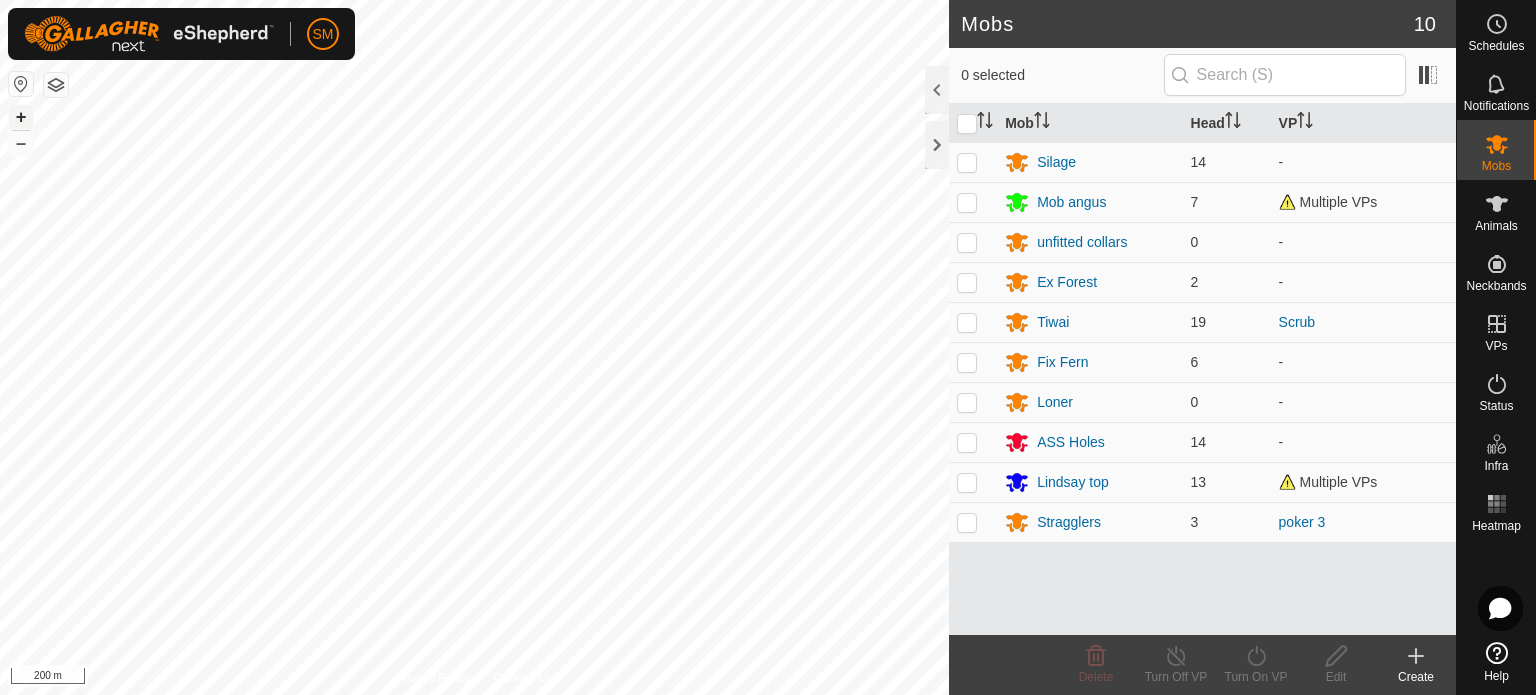 click on "+" at bounding box center [21, 117] 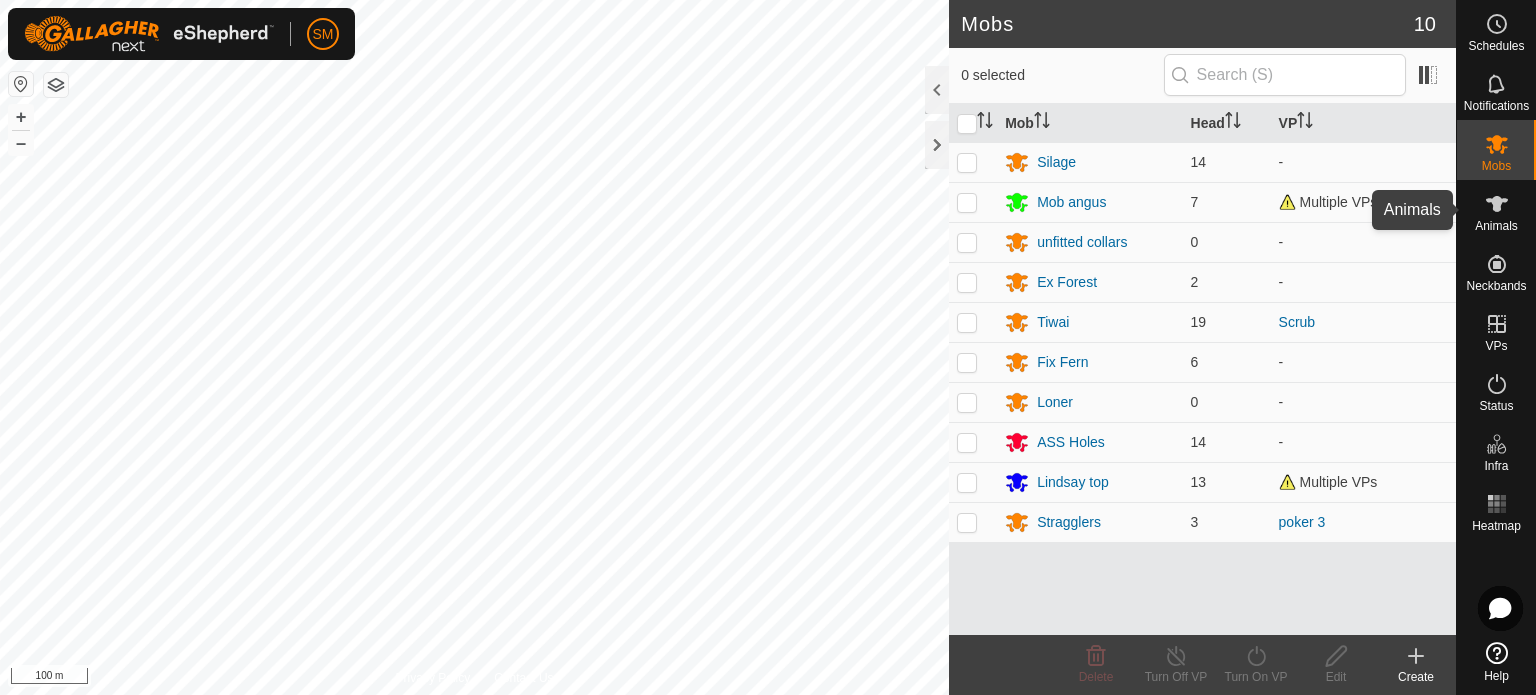 click 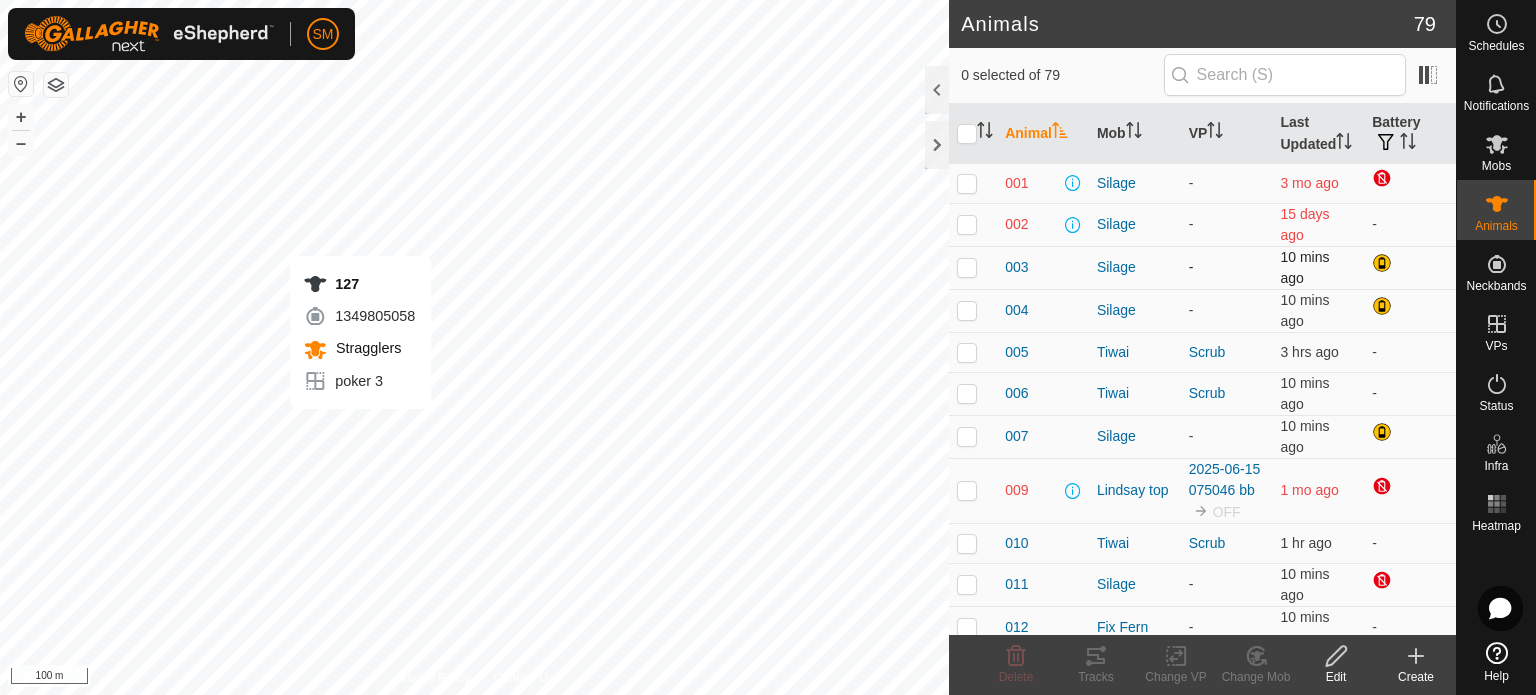checkbox on "true" 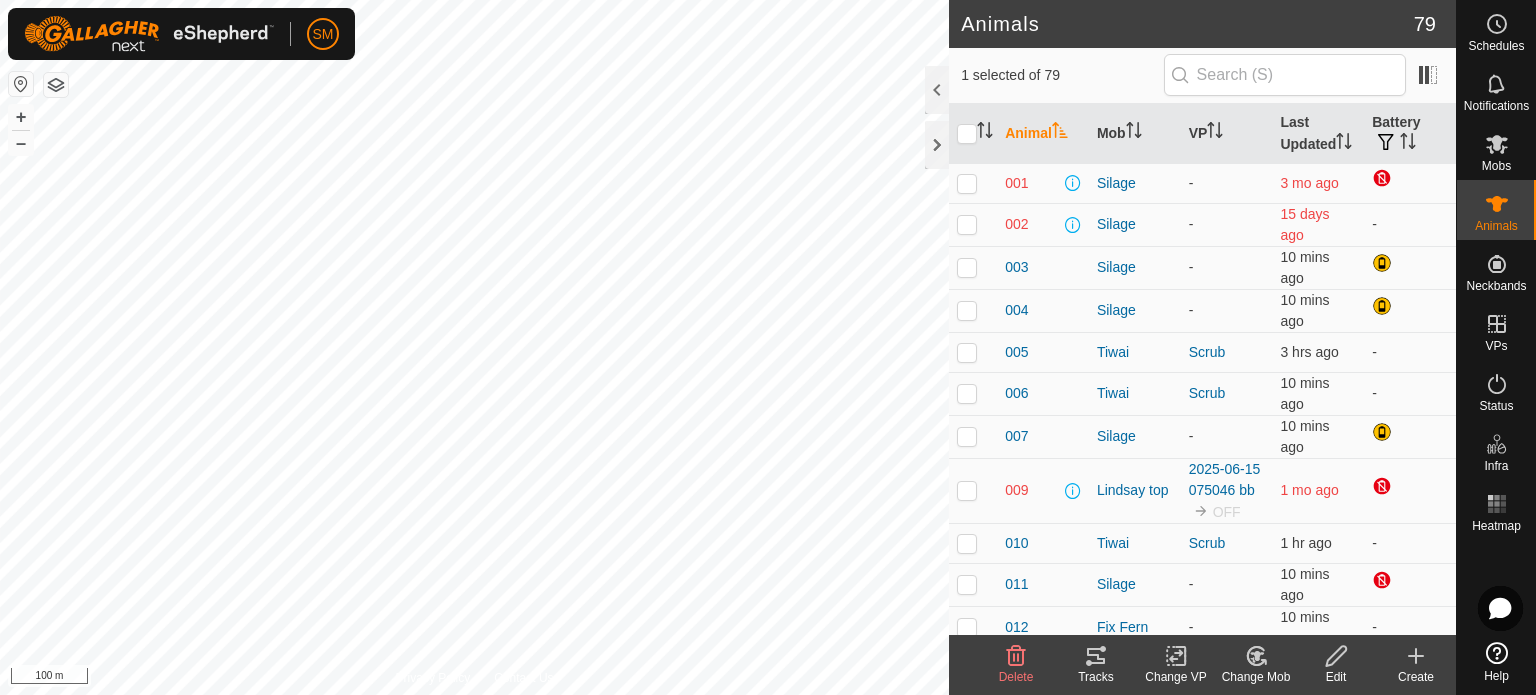 click at bounding box center (973, 134) 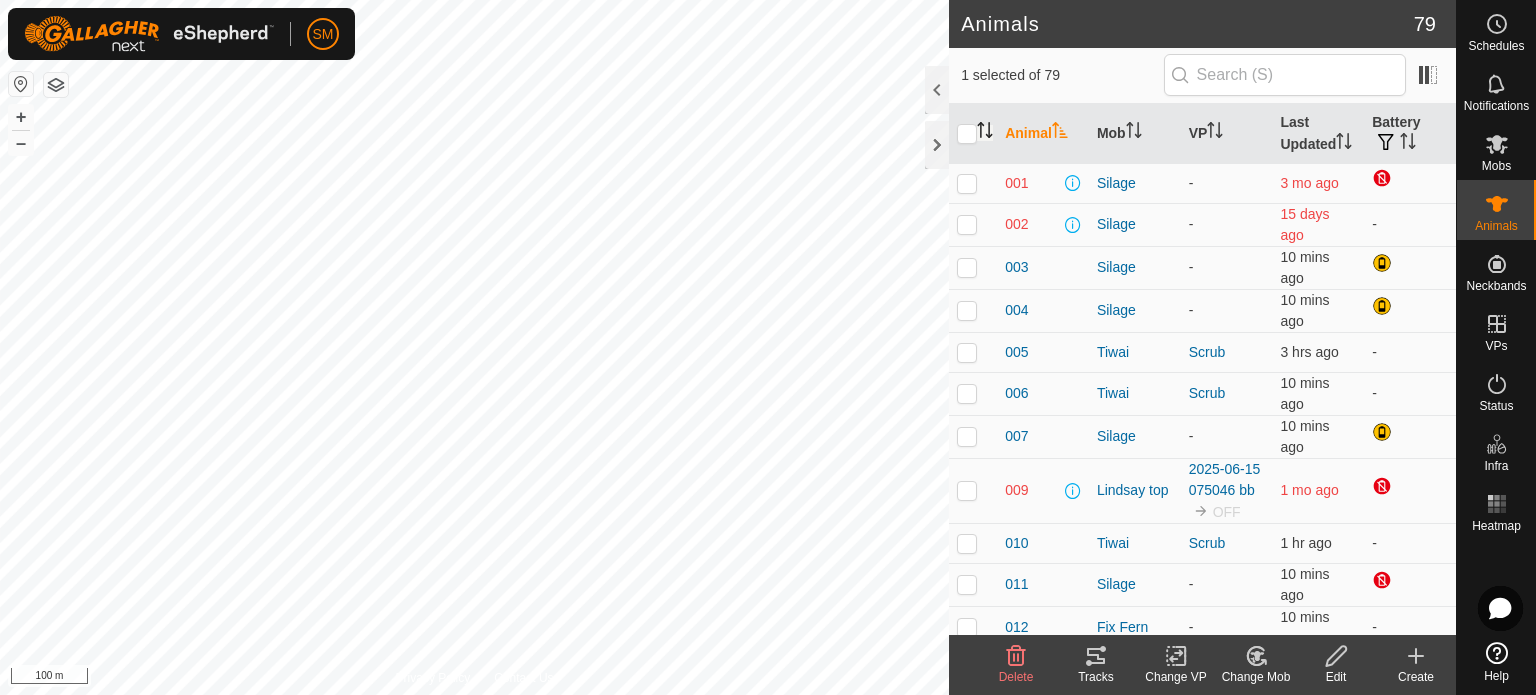 click 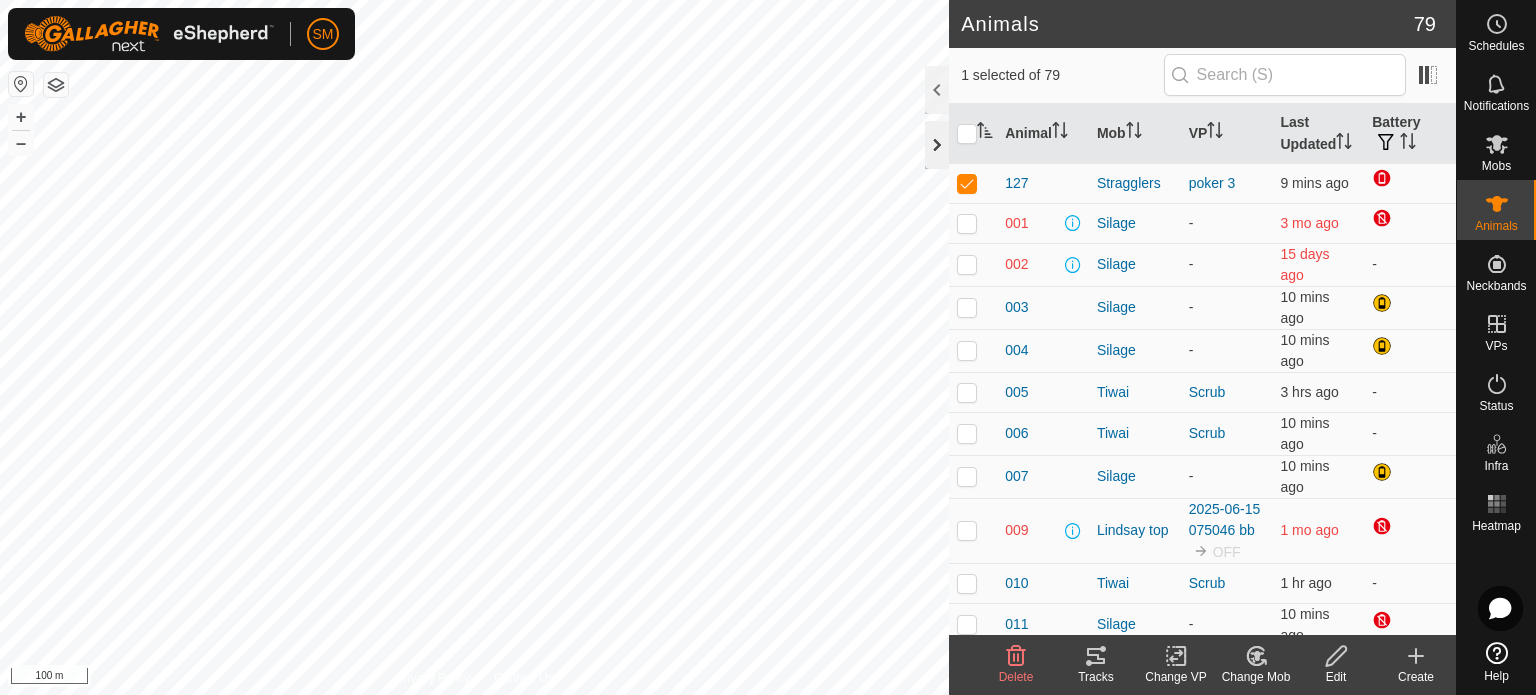 click 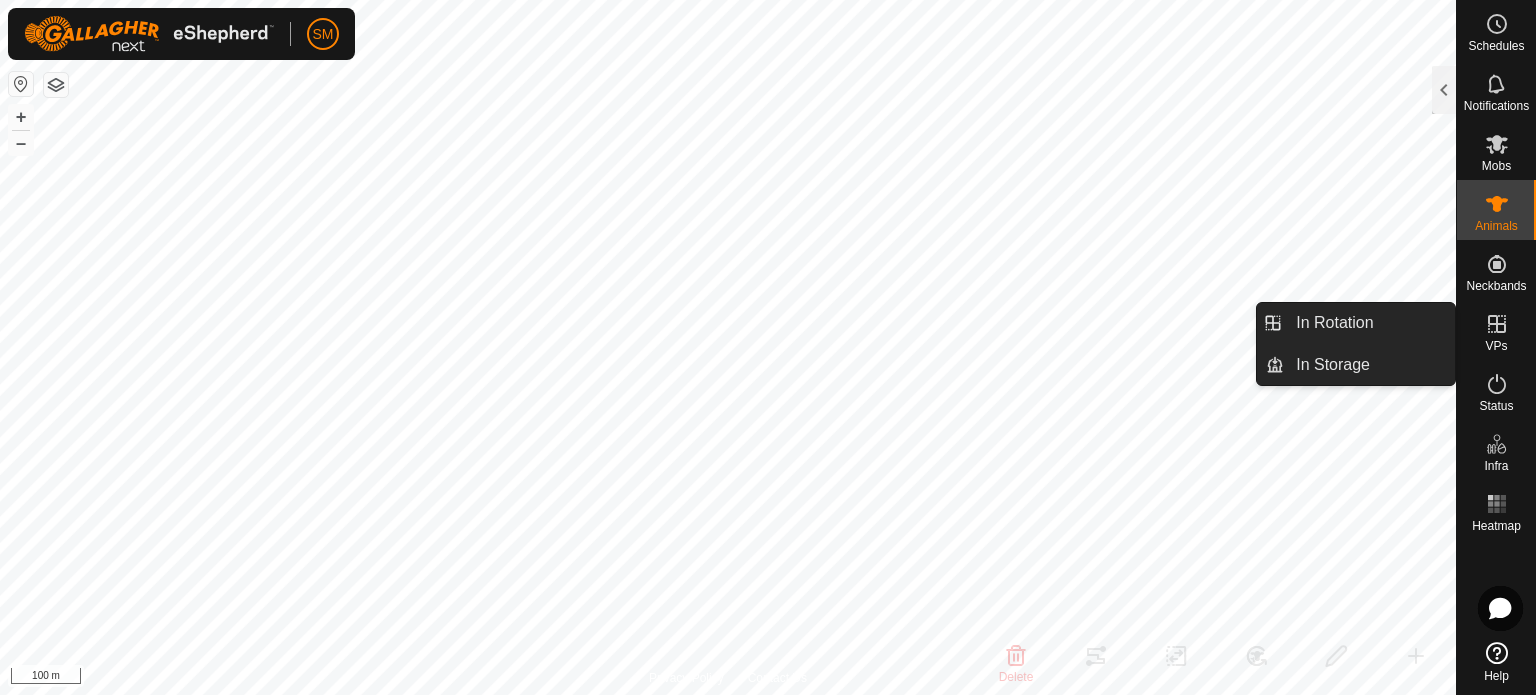 click at bounding box center [1497, 324] 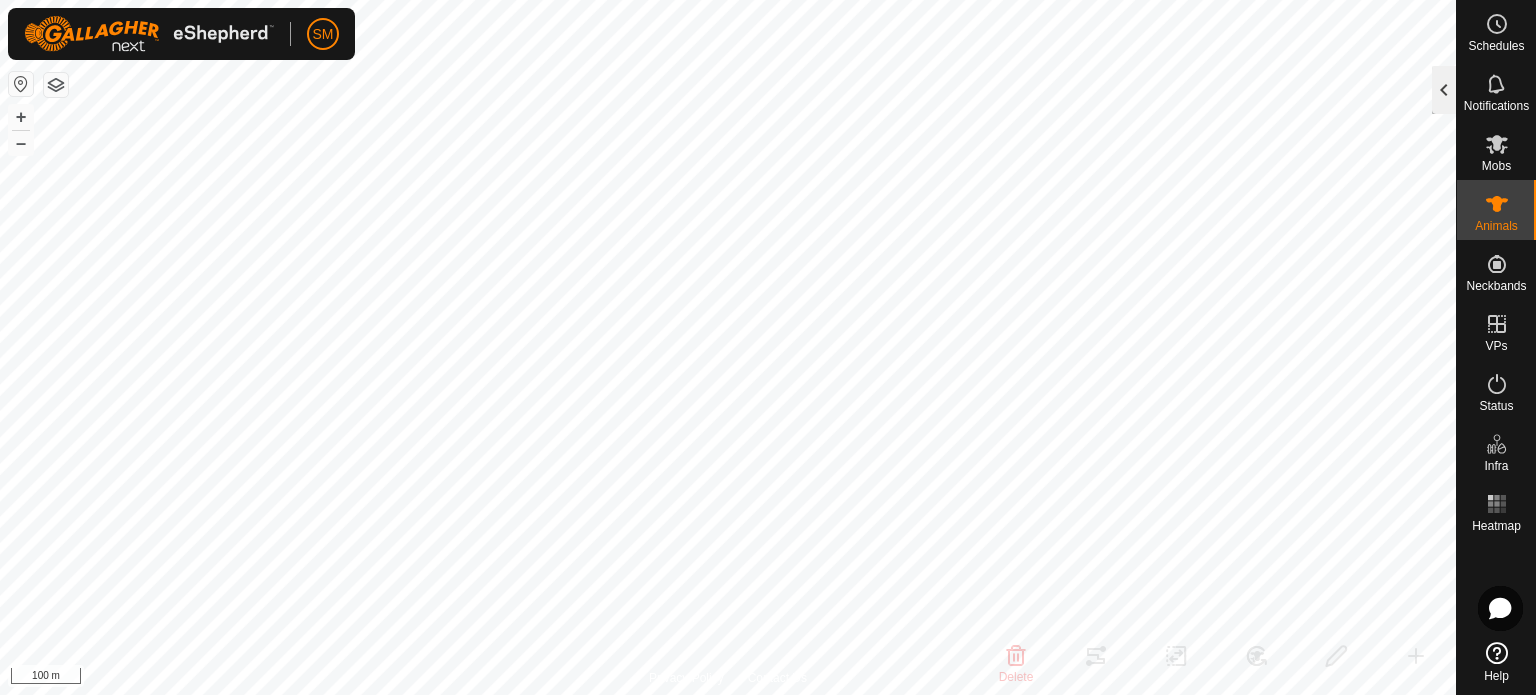 click 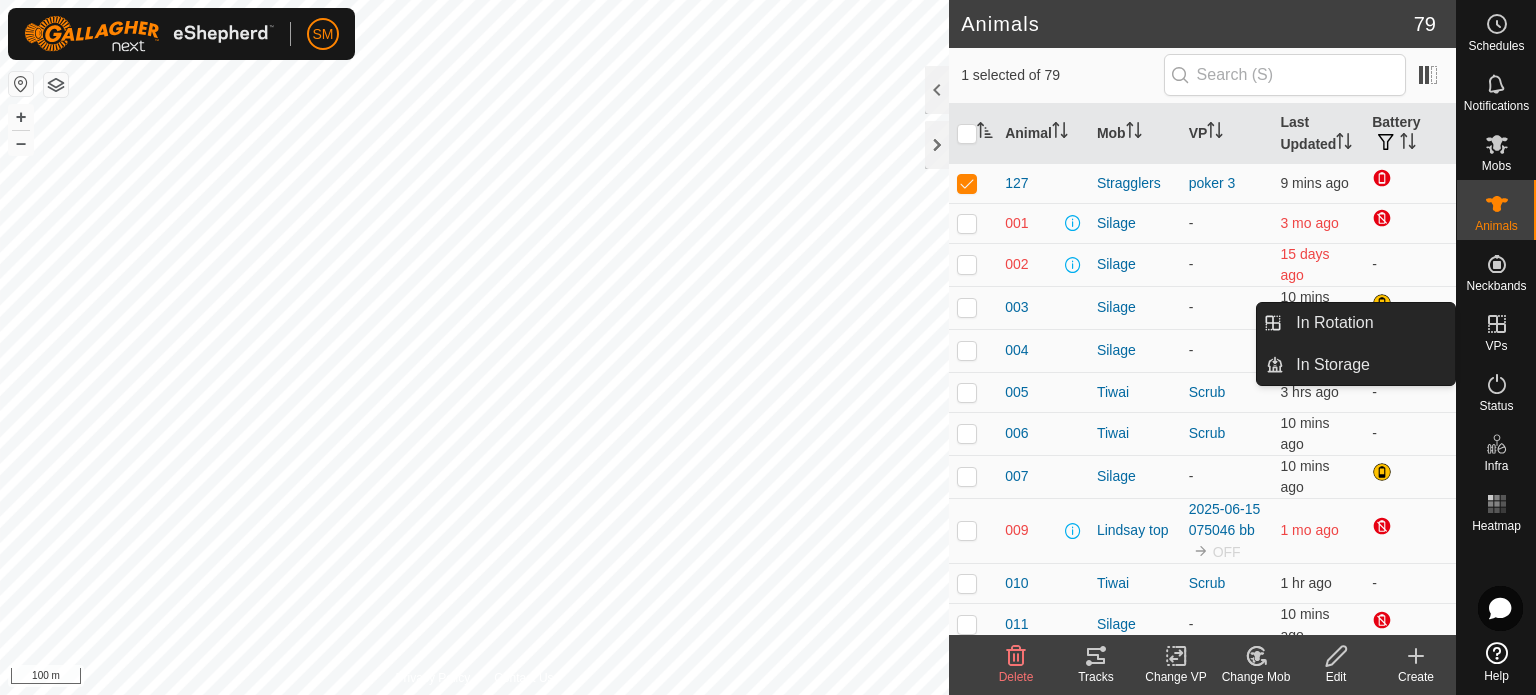 click 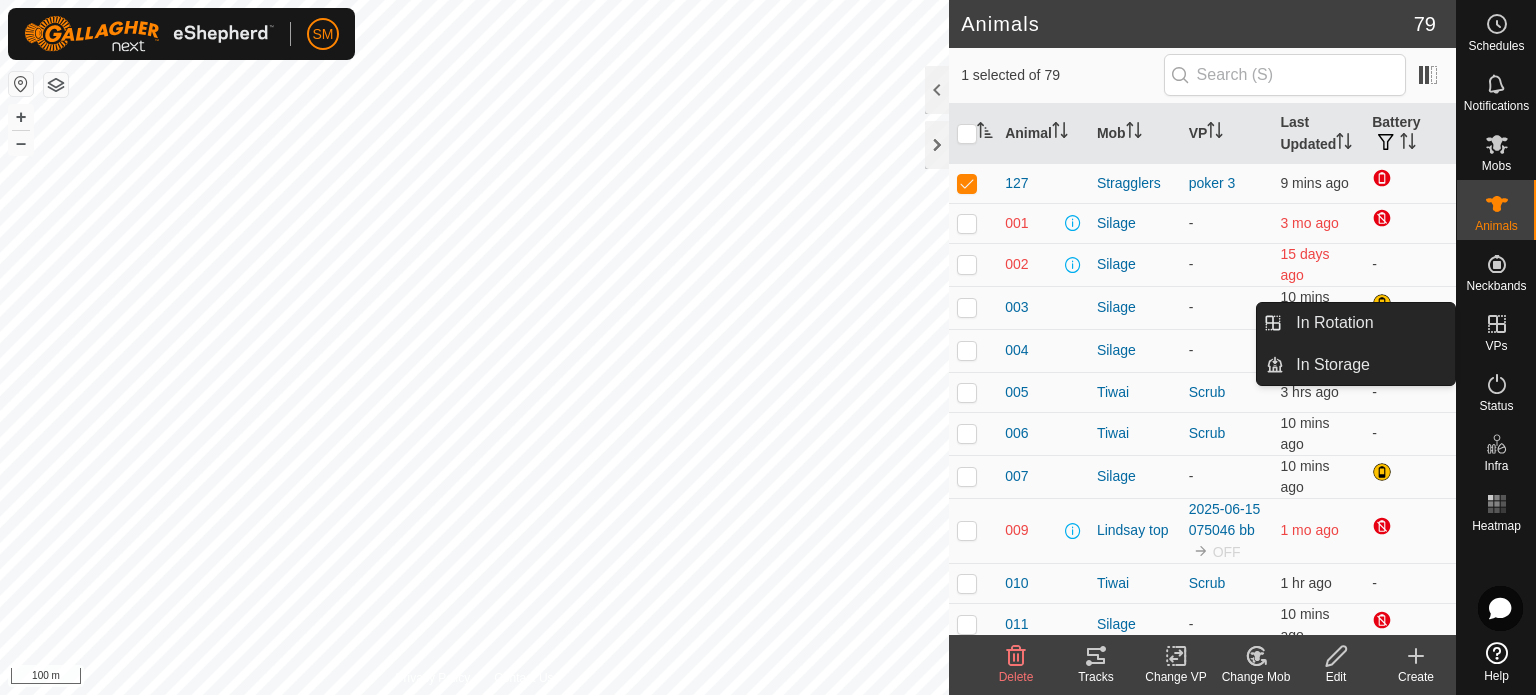 click at bounding box center [1497, 324] 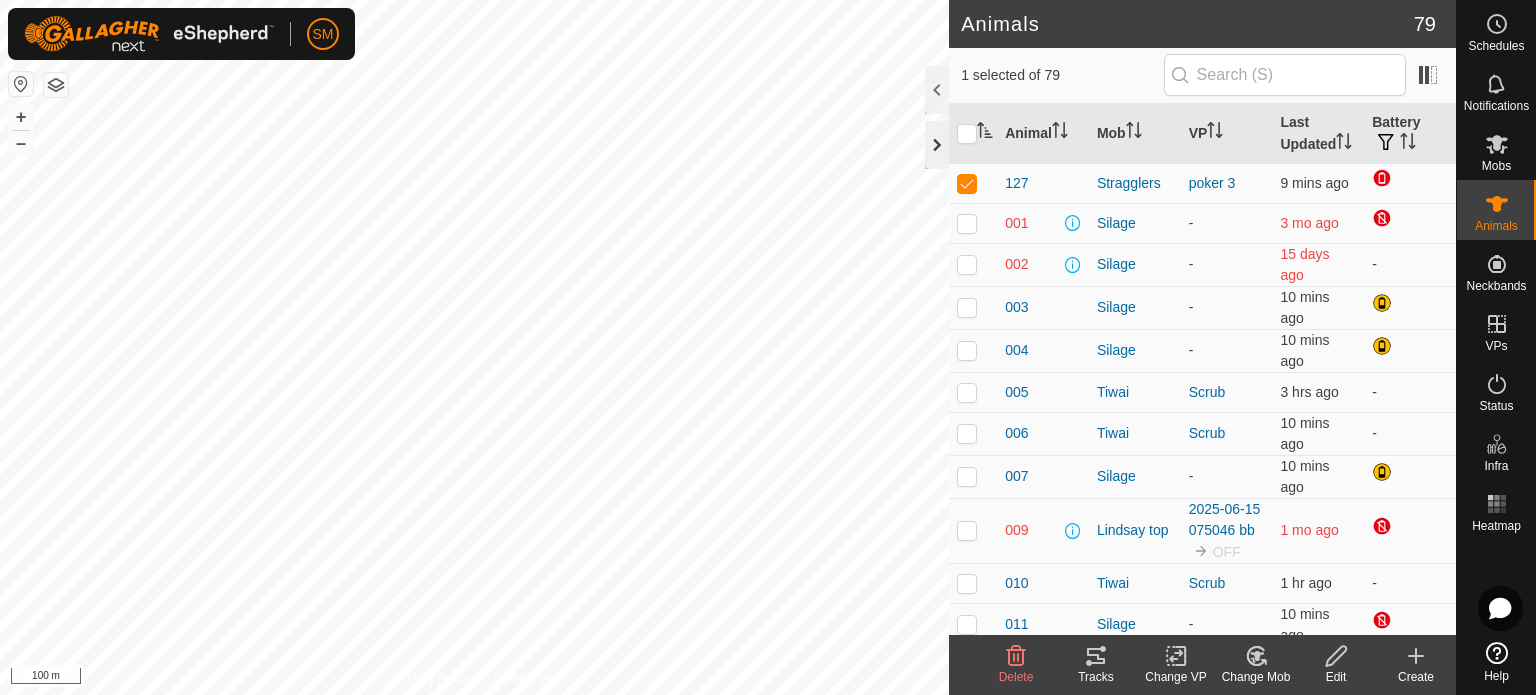 click 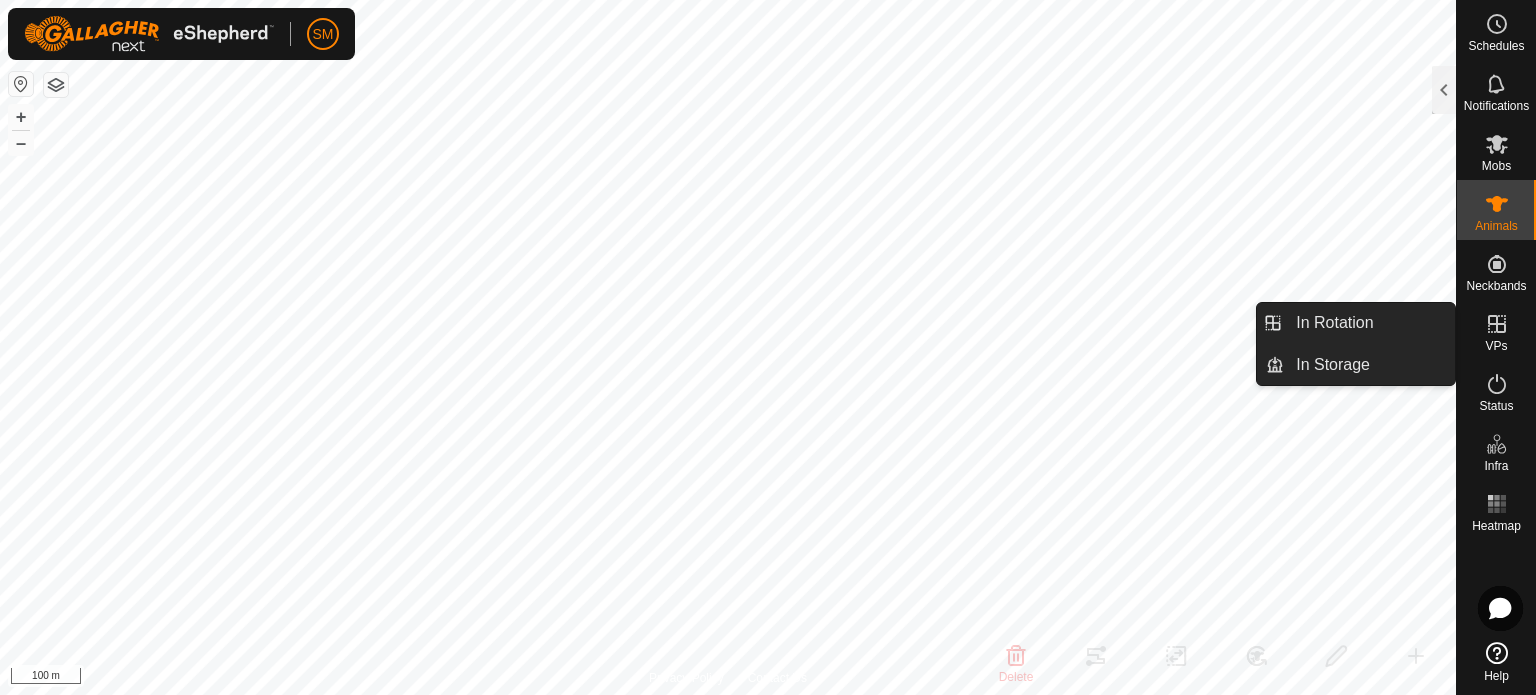 click on "In Rotation" at bounding box center [1369, 323] 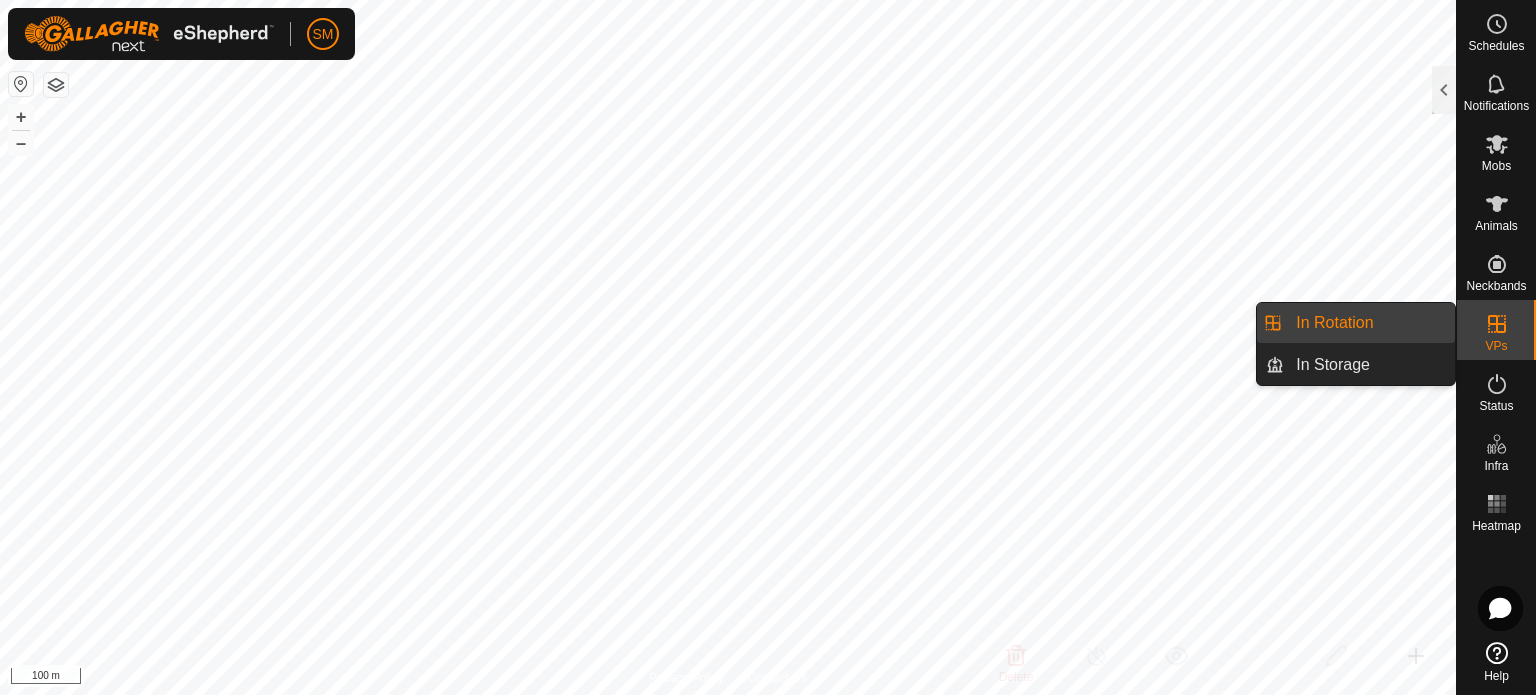 click on "In Rotation" at bounding box center [1369, 323] 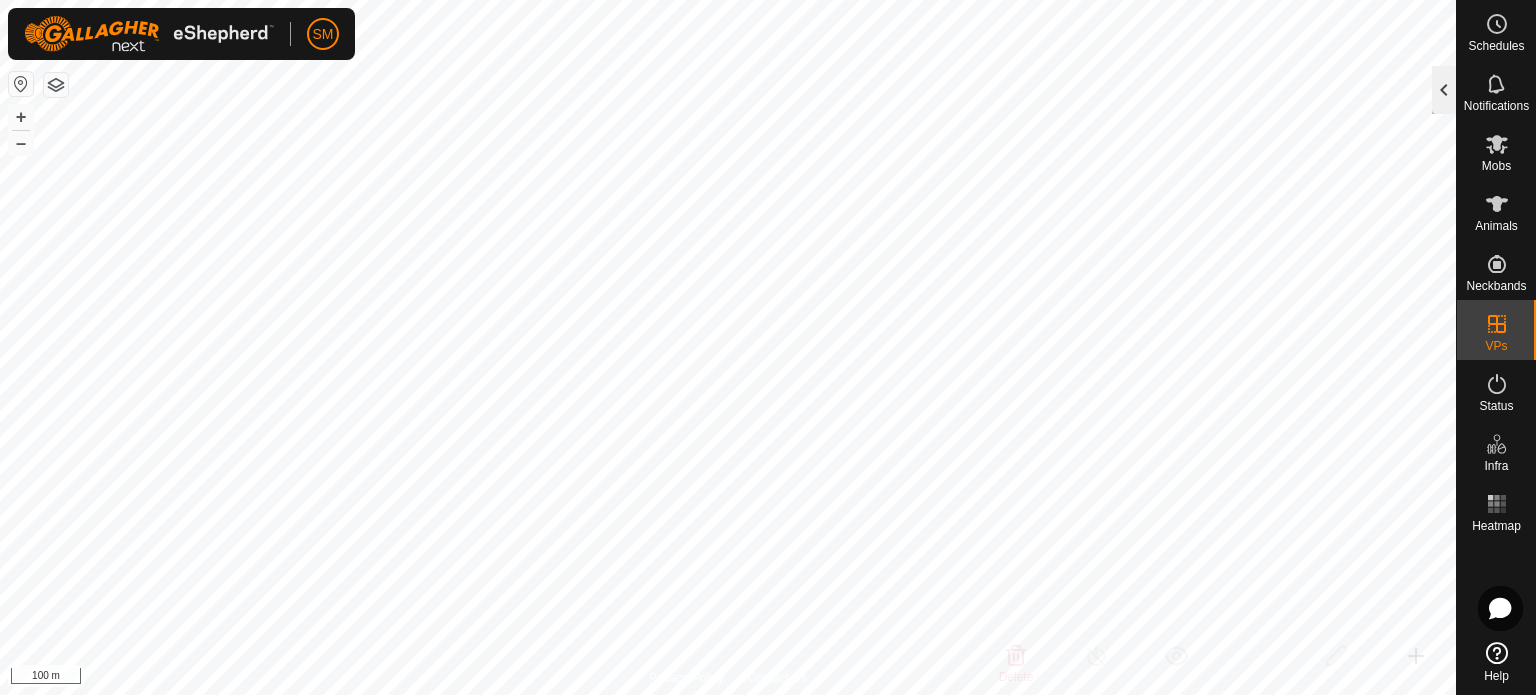 click 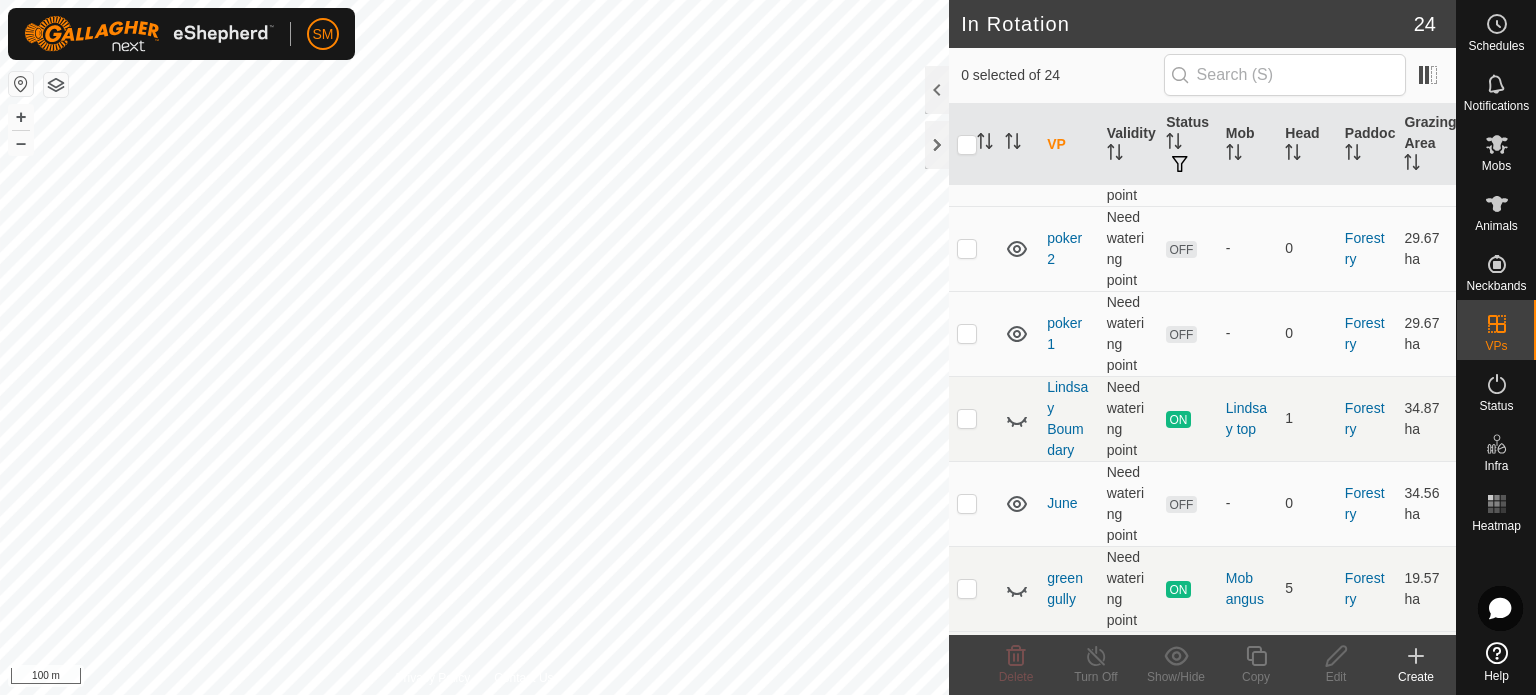 scroll, scrollTop: 1304, scrollLeft: 0, axis: vertical 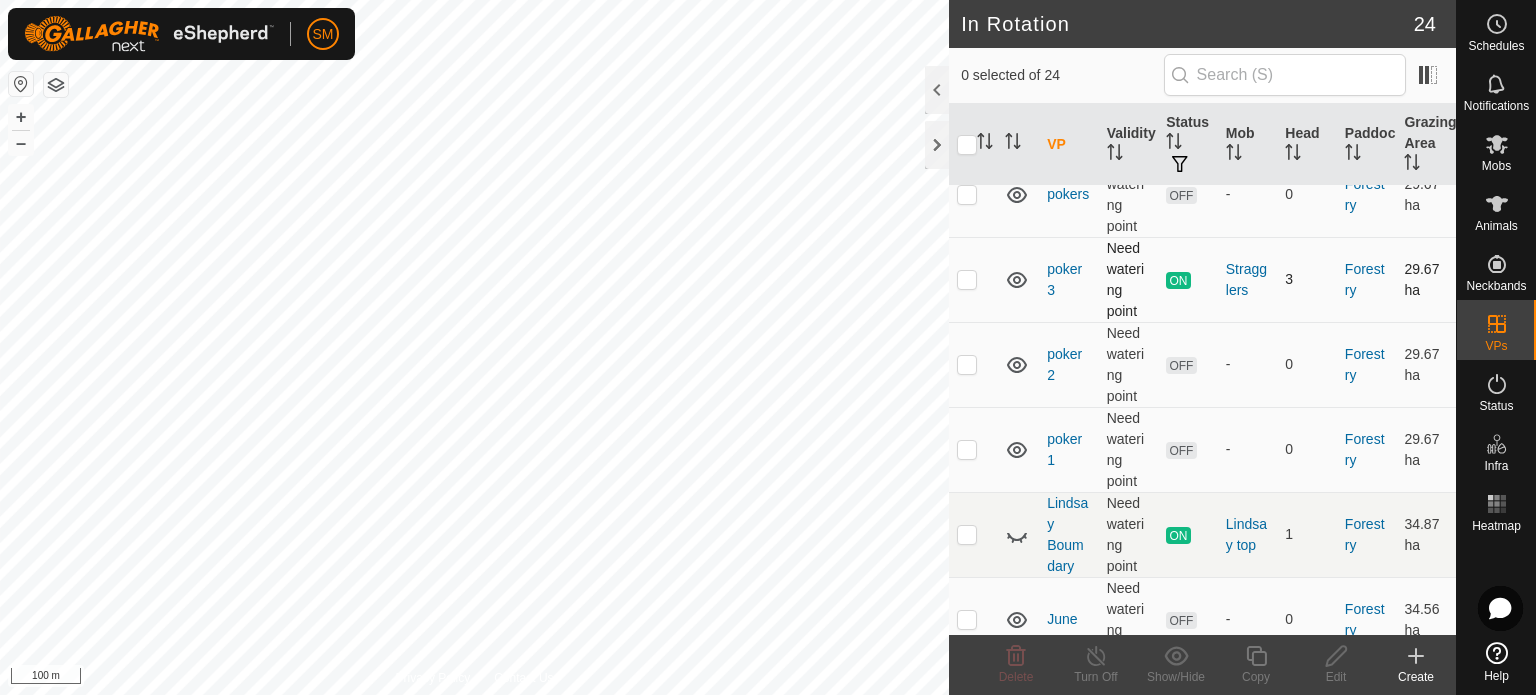 click at bounding box center [967, 279] 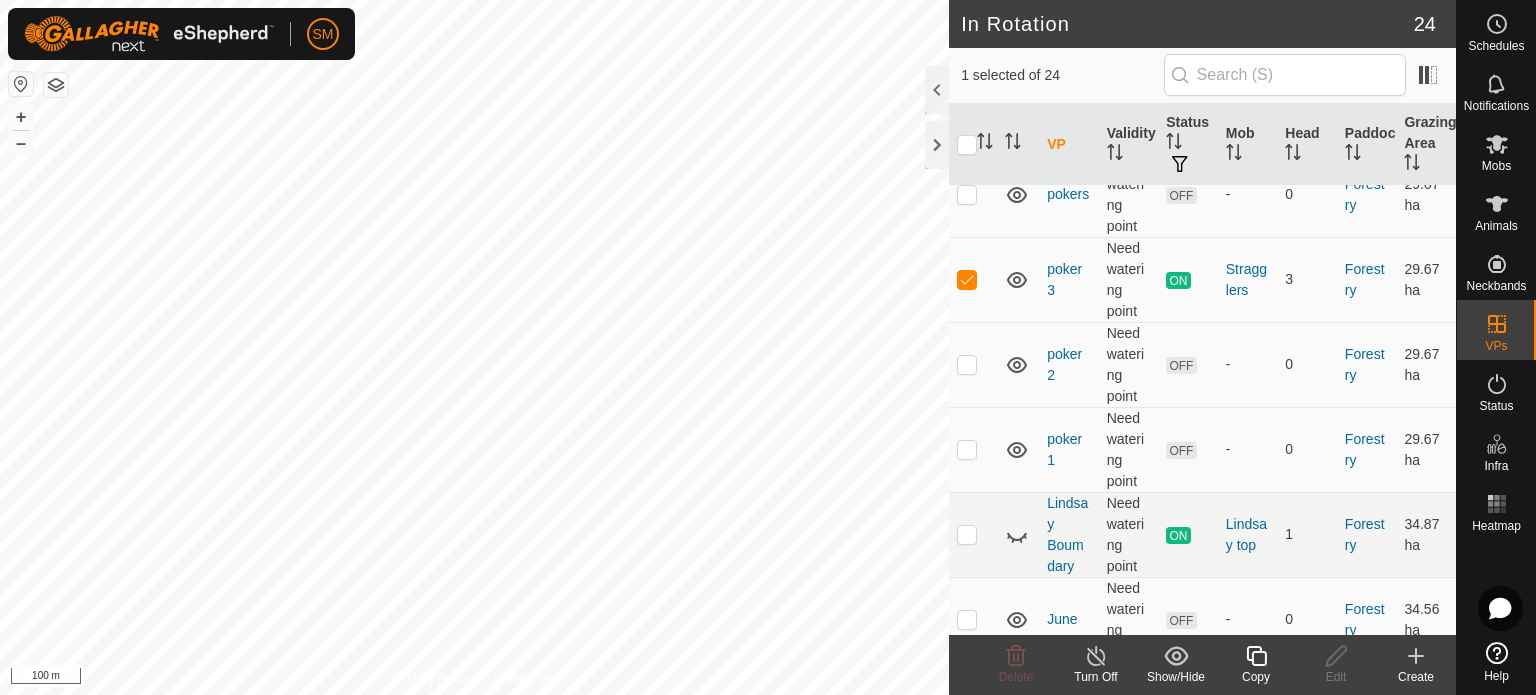 click on "Copy" 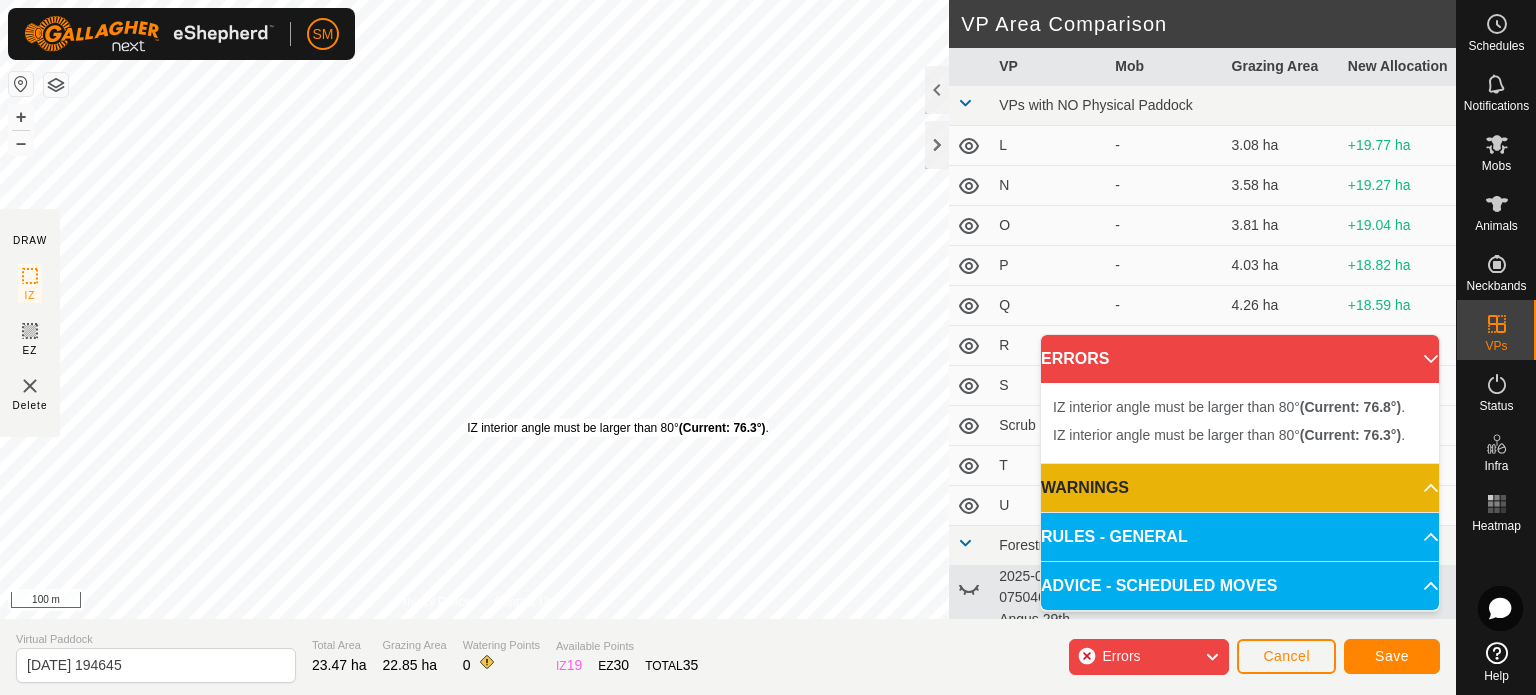 click on "IZ interior angle must be larger than 80°  (Current: 76.3°) ." at bounding box center [618, 428] 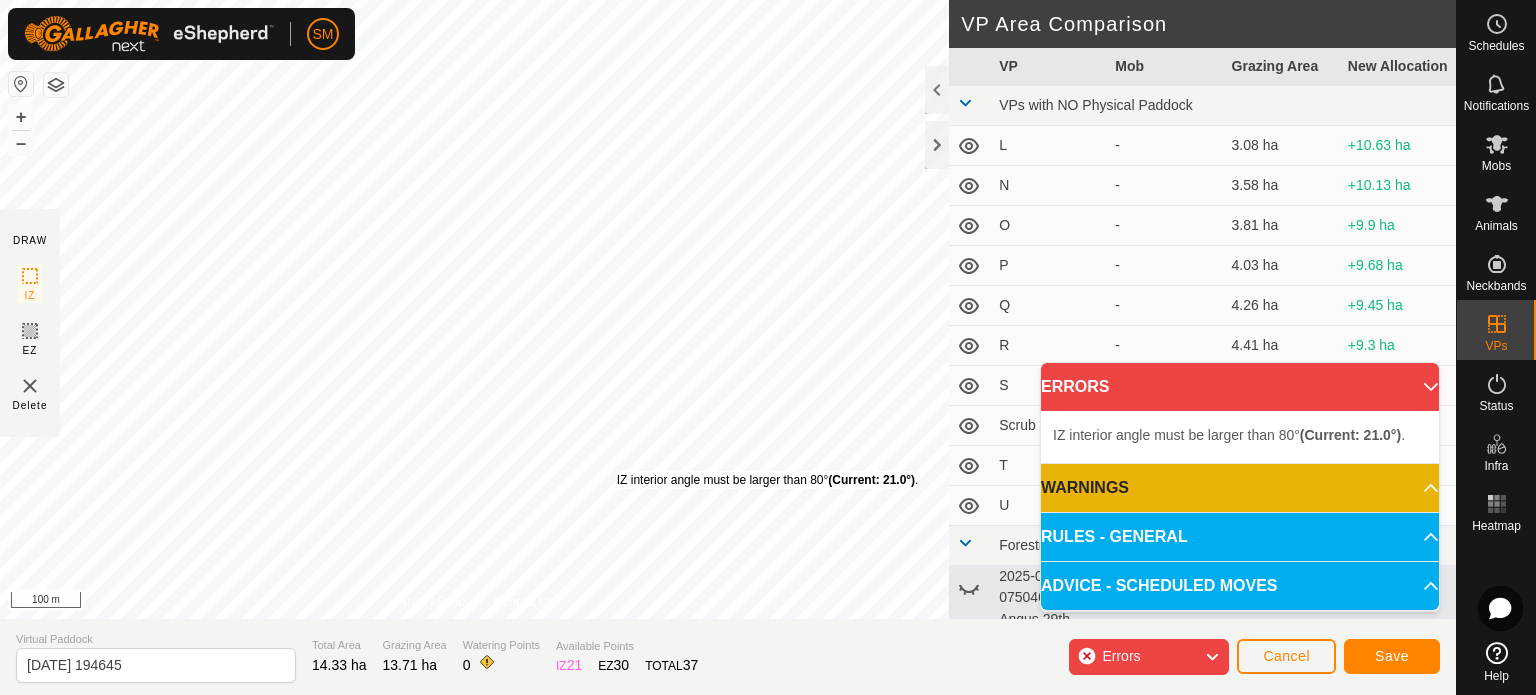 click on "IZ interior angle must be larger than 80°  (Current: 21.0°) ." at bounding box center (768, 480) 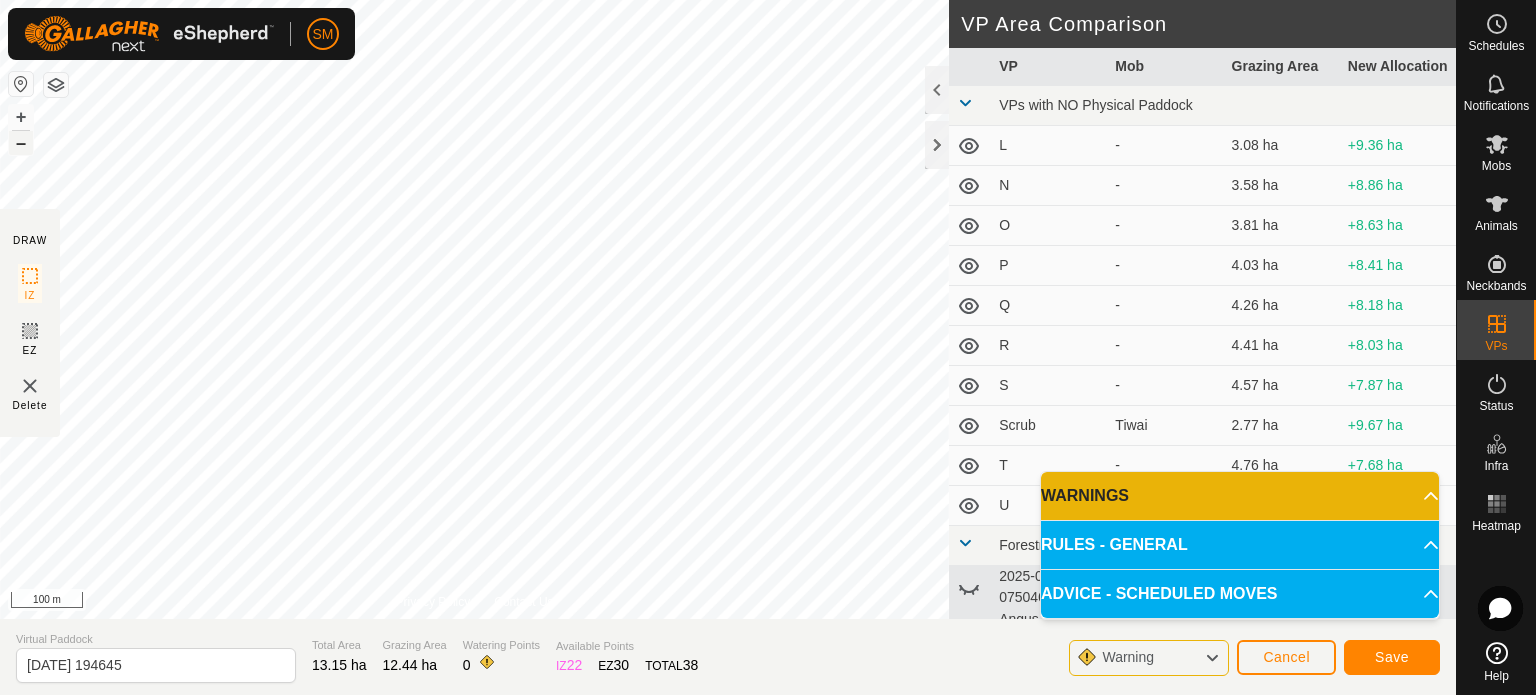 click on "–" at bounding box center [21, 143] 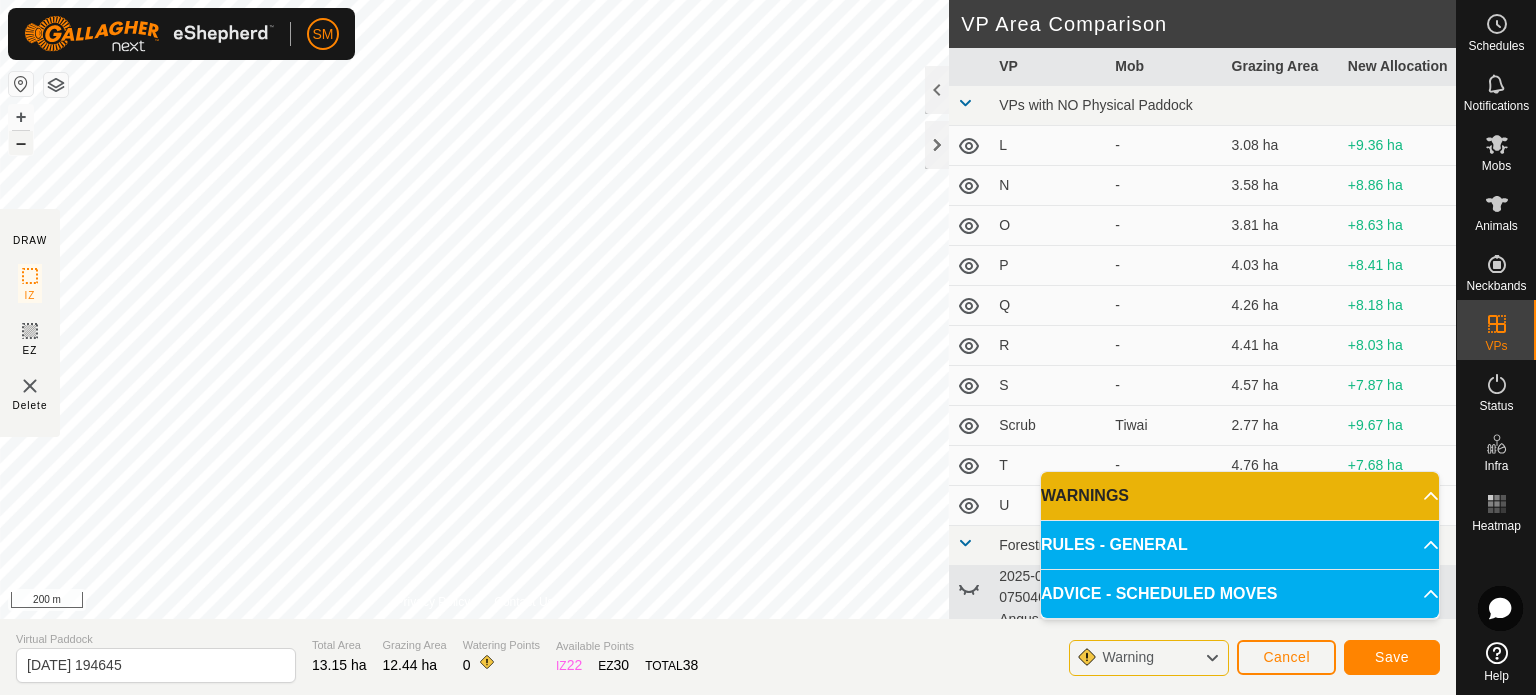 click on "–" at bounding box center (21, 143) 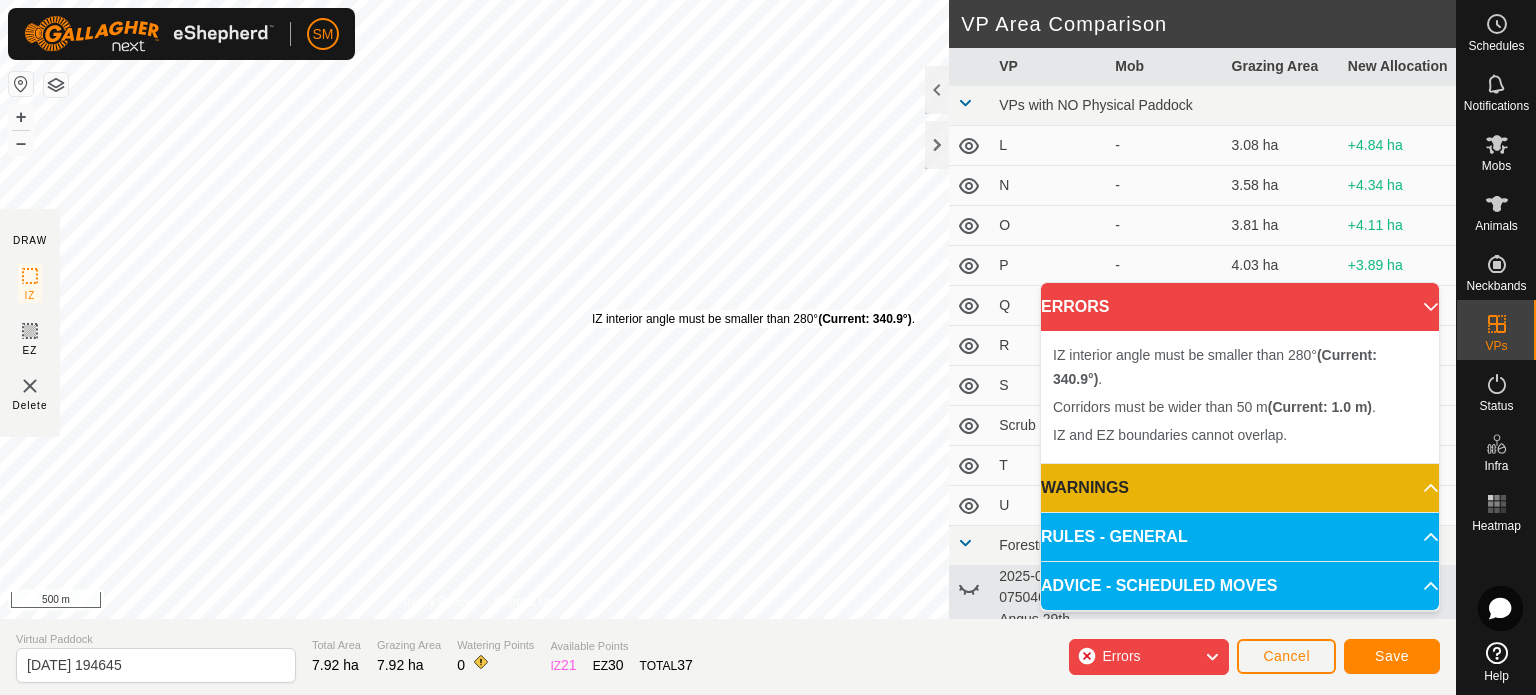 click on "IZ interior angle must be smaller than 280°  (Current: 340.9°) ." at bounding box center (753, 319) 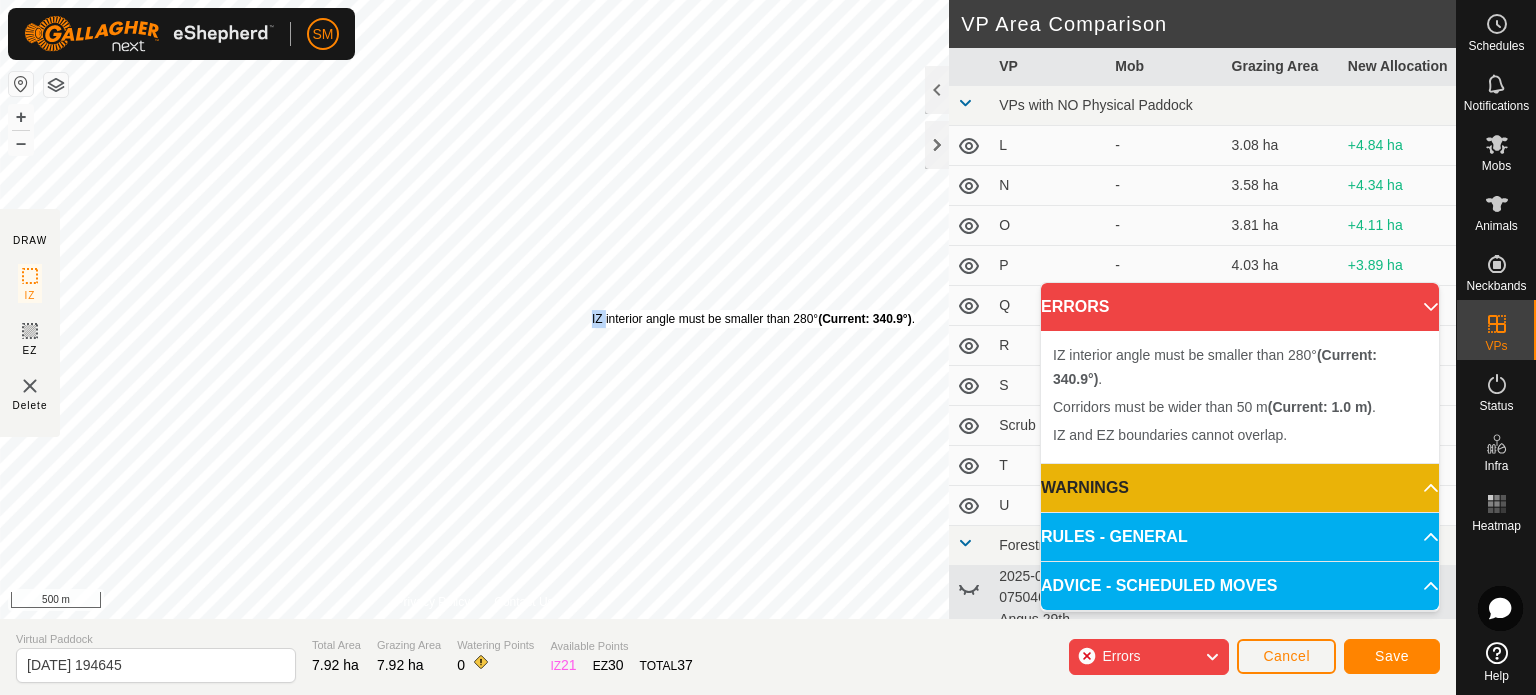 click on "IZ interior angle must be smaller than 280°  (Current: 340.9°) ." at bounding box center (753, 319) 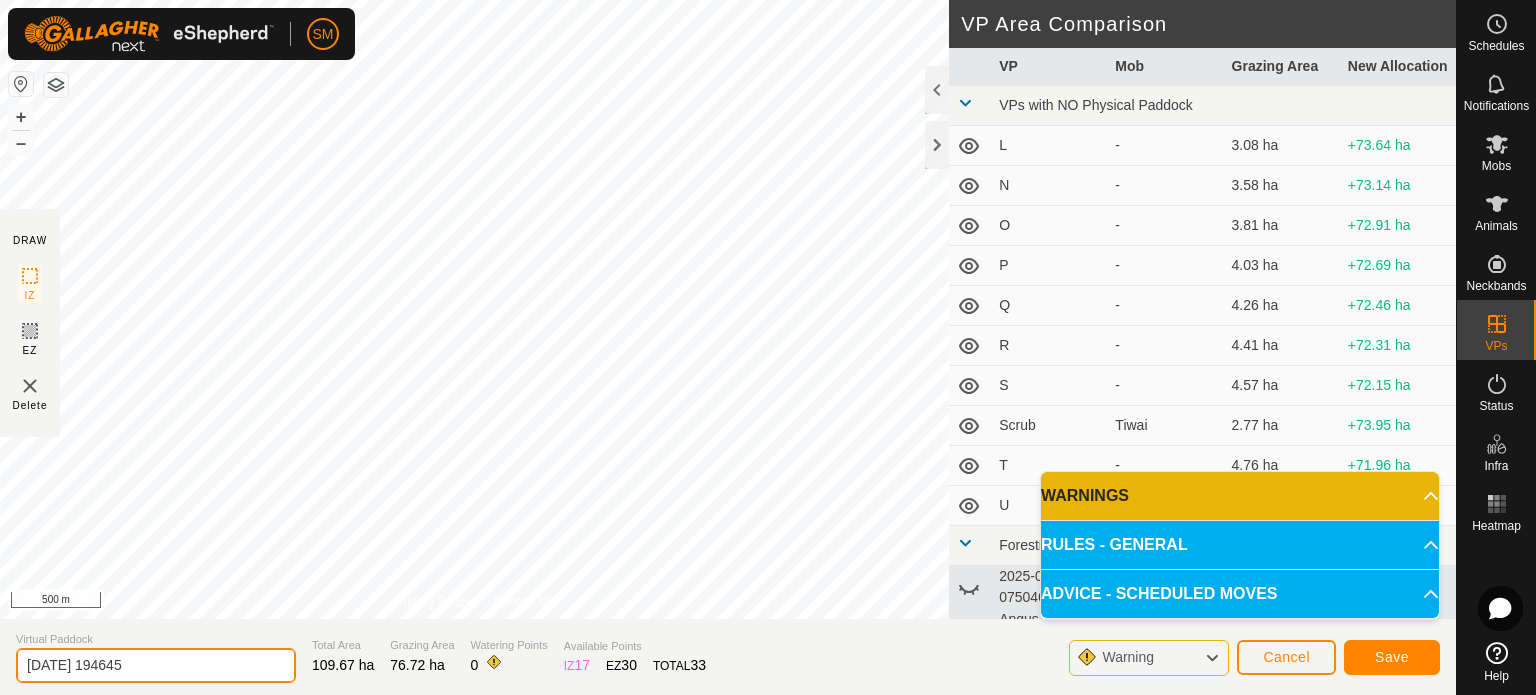 click on "[DATE] 194645" 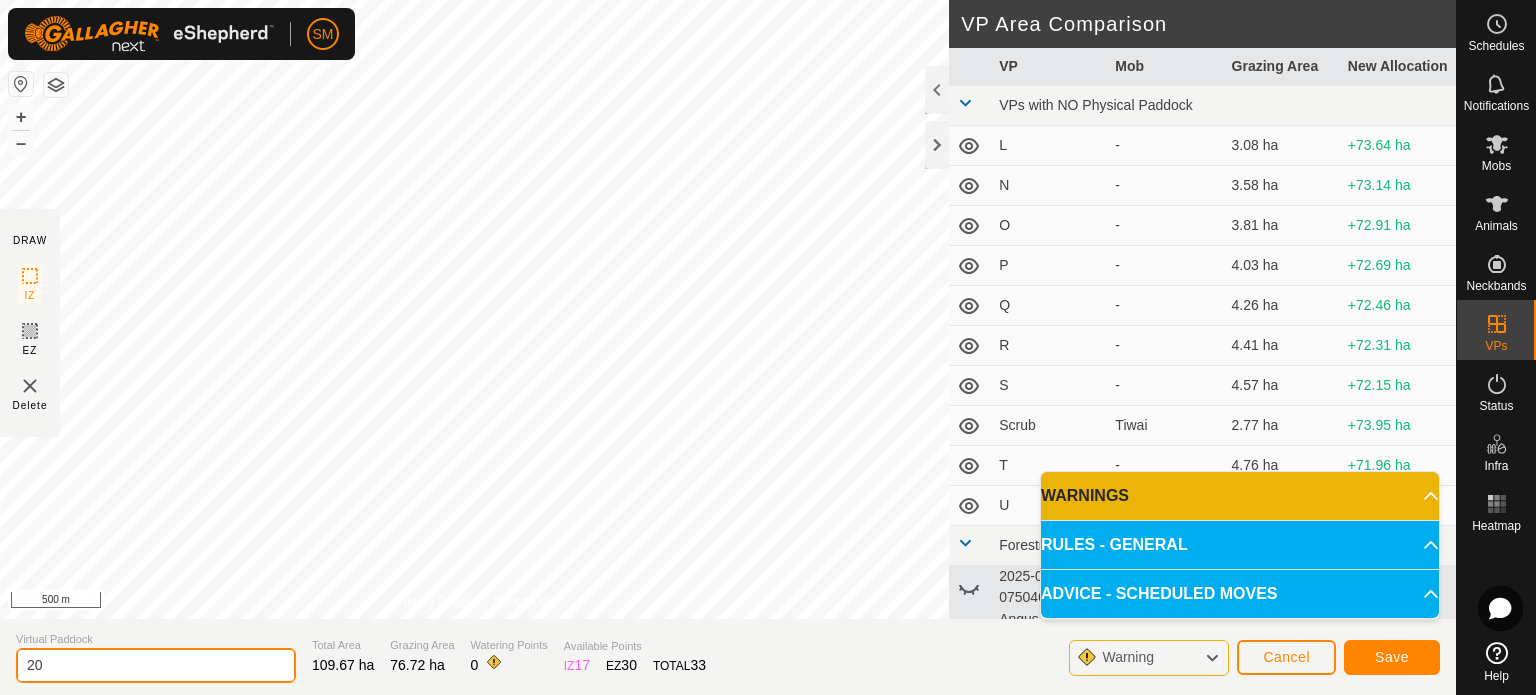 type on "2" 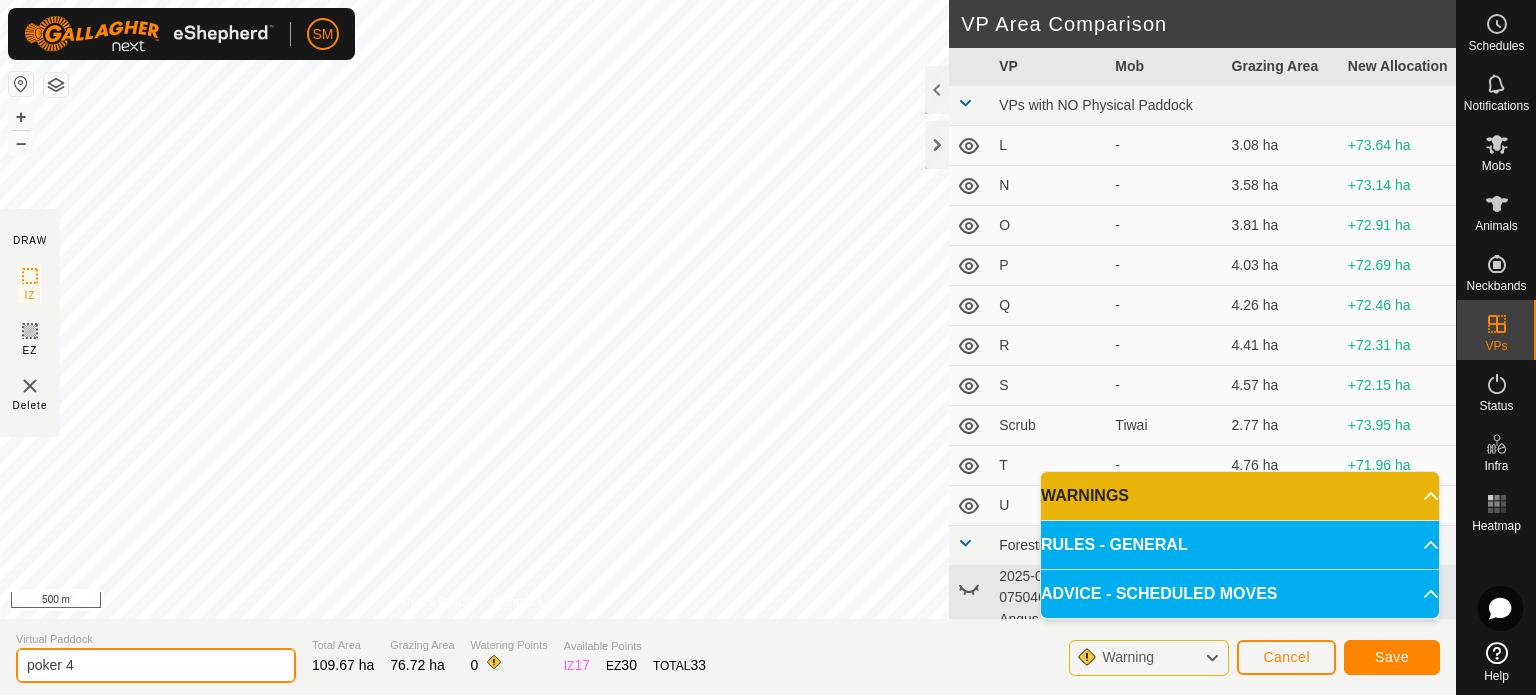 type on "poker 4" 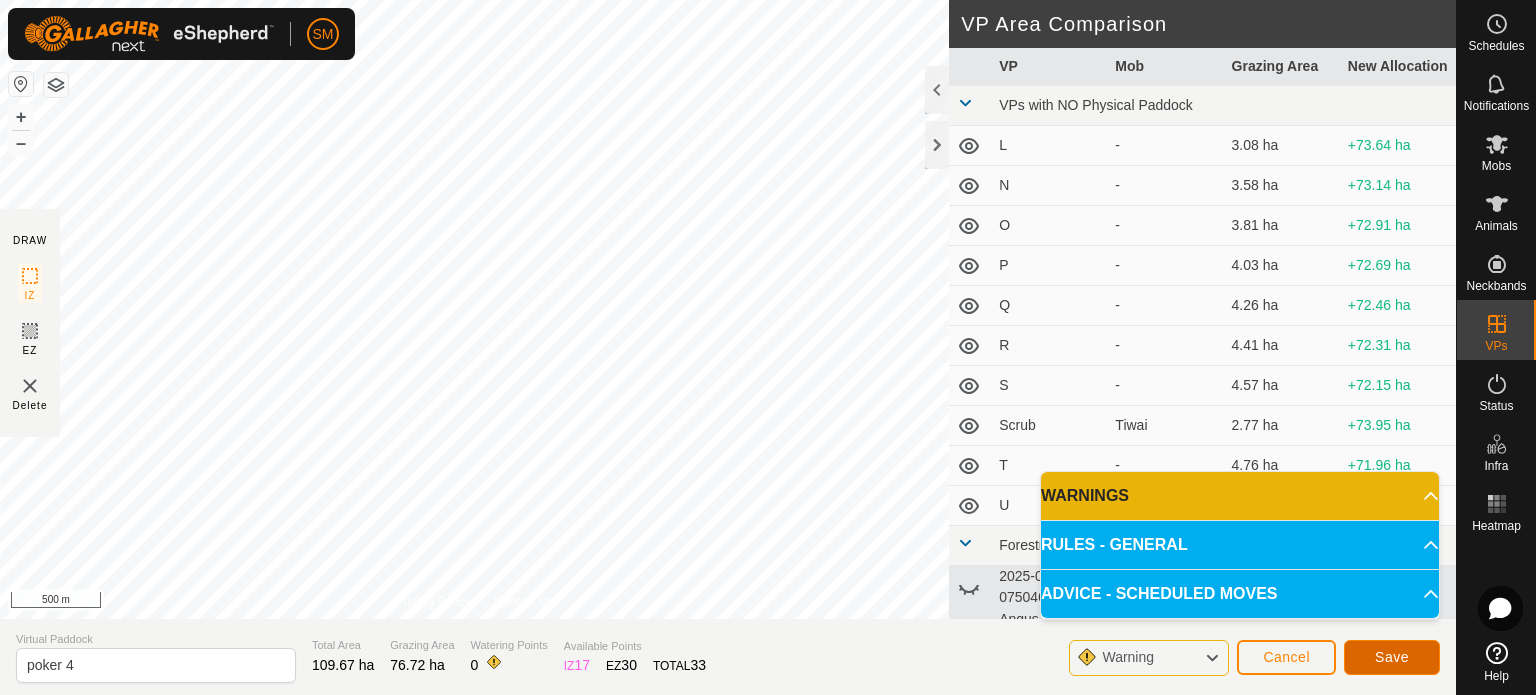 click on "Save" 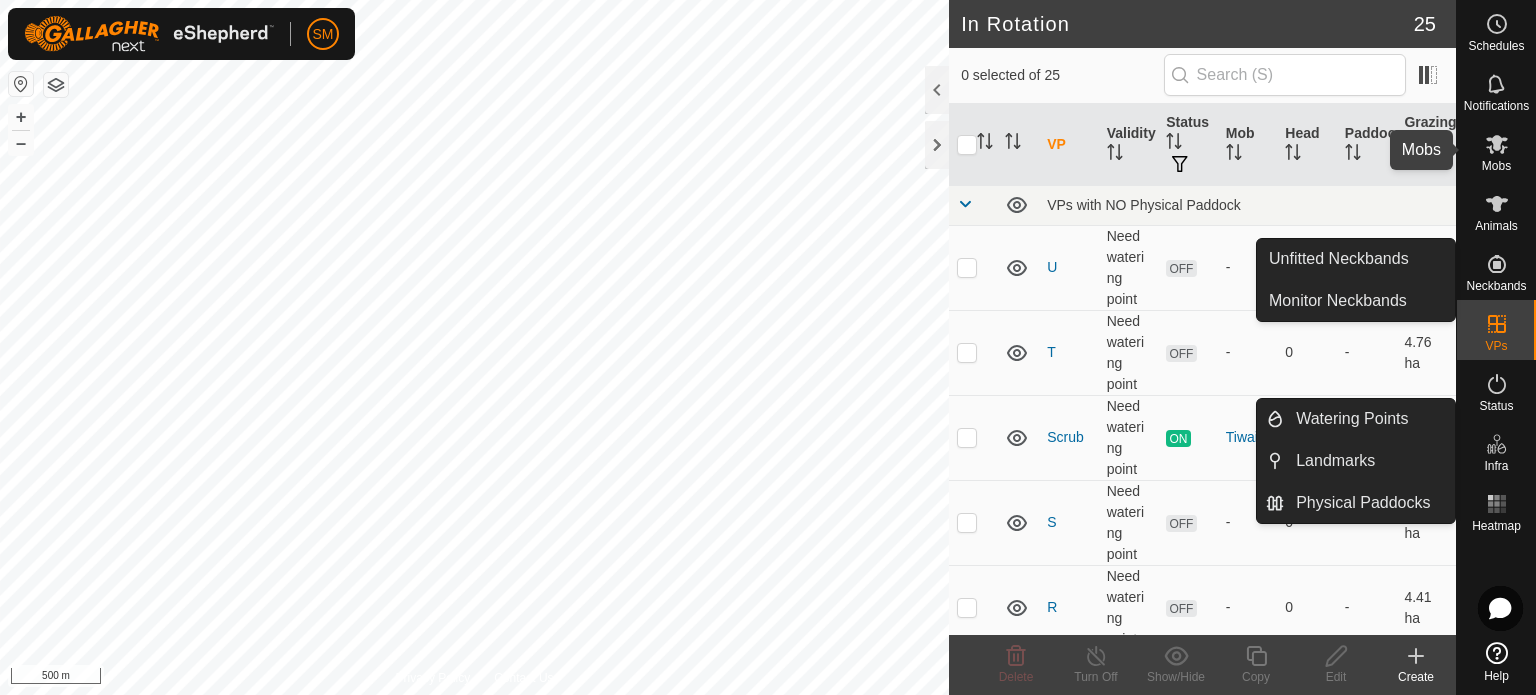 click 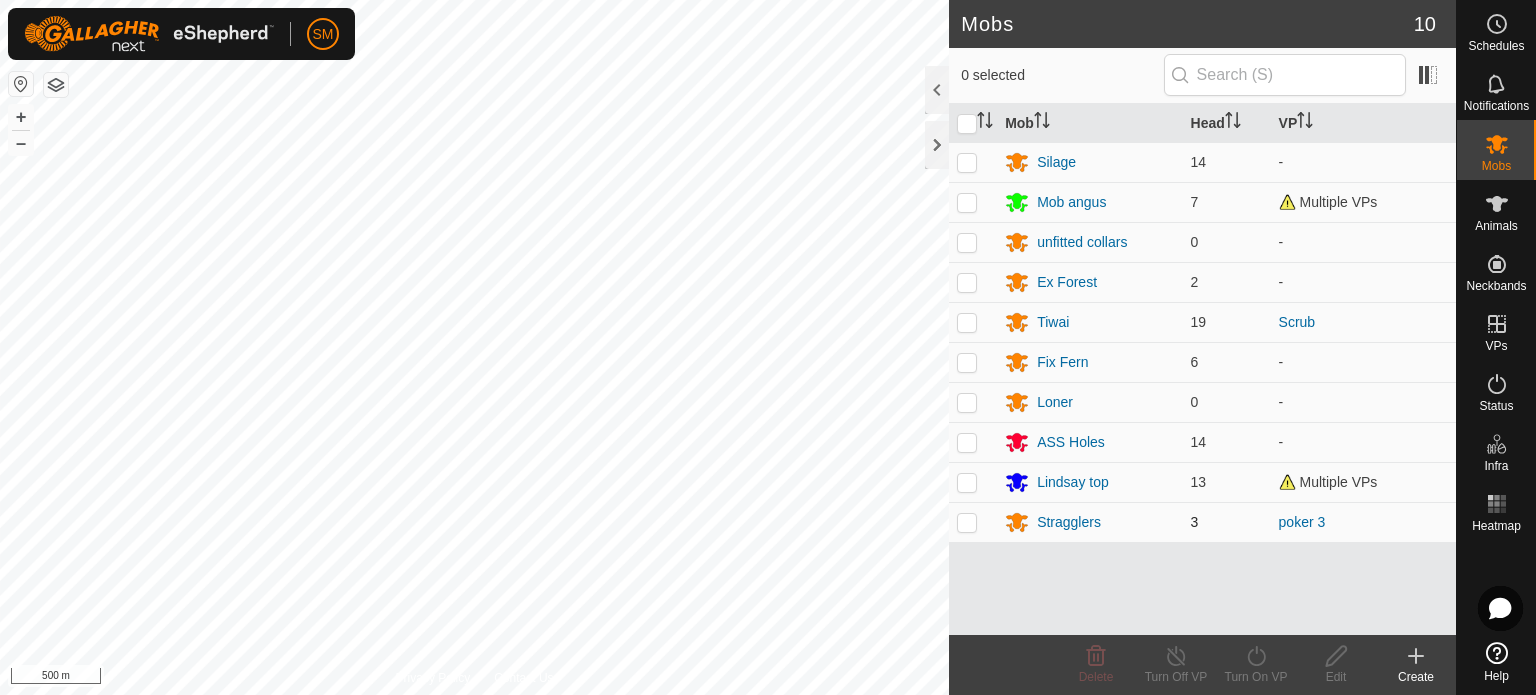 click at bounding box center (967, 522) 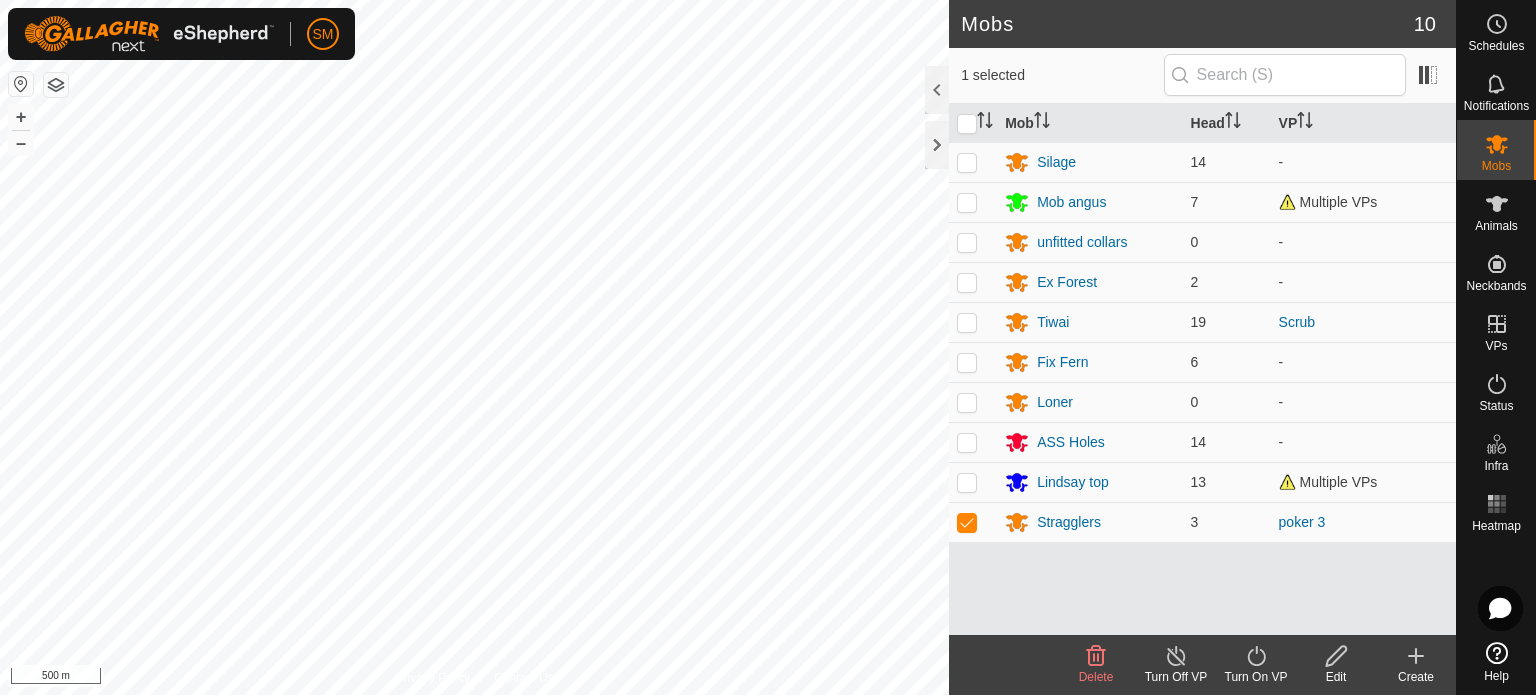 click on "Turn On VP" 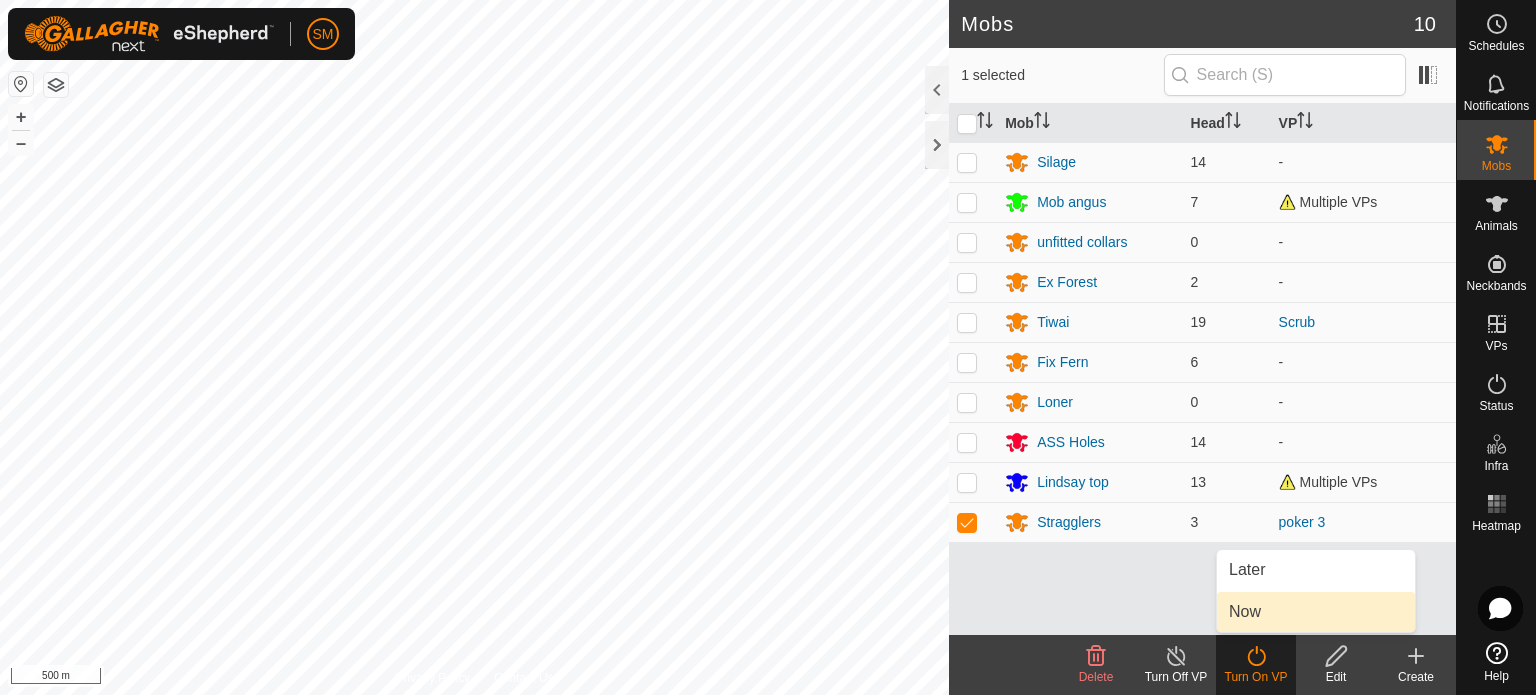click on "Now" at bounding box center [1316, 612] 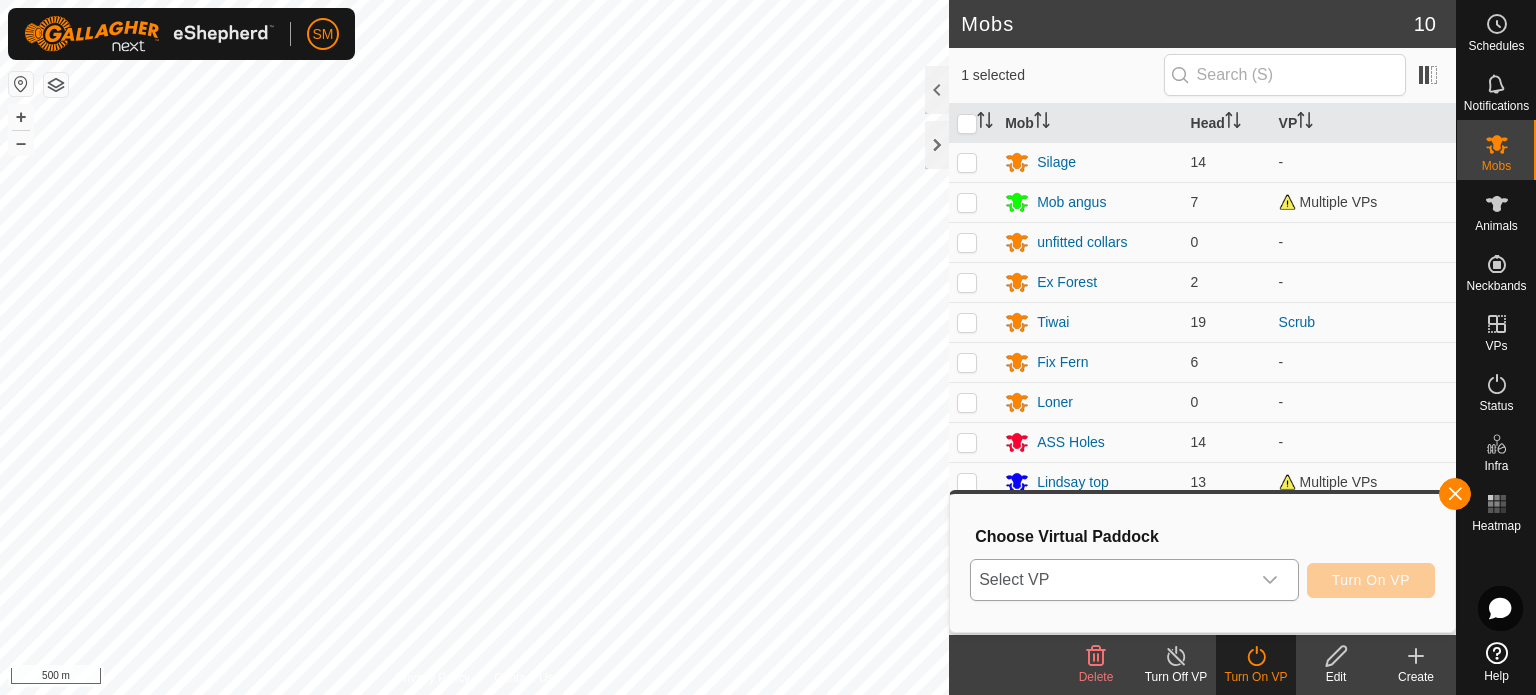 click 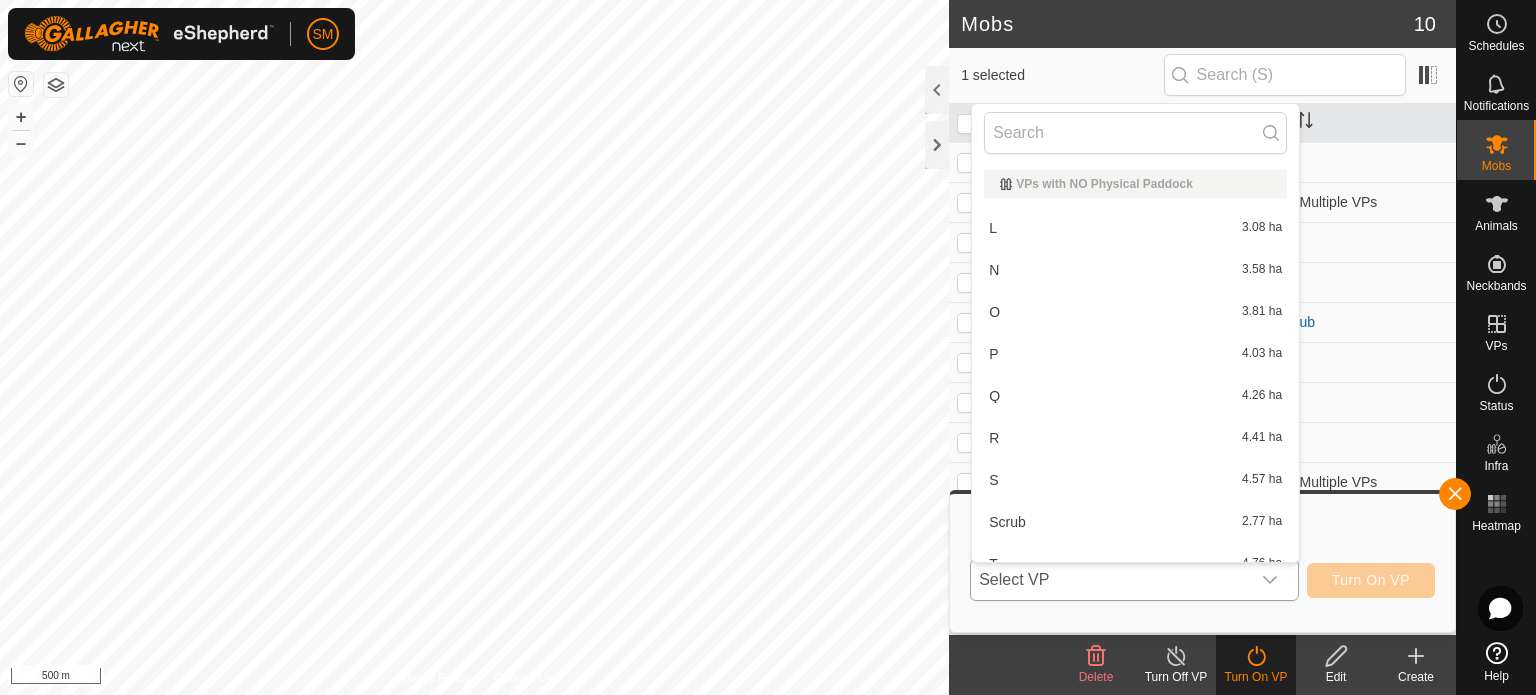 scroll, scrollTop: 22, scrollLeft: 0, axis: vertical 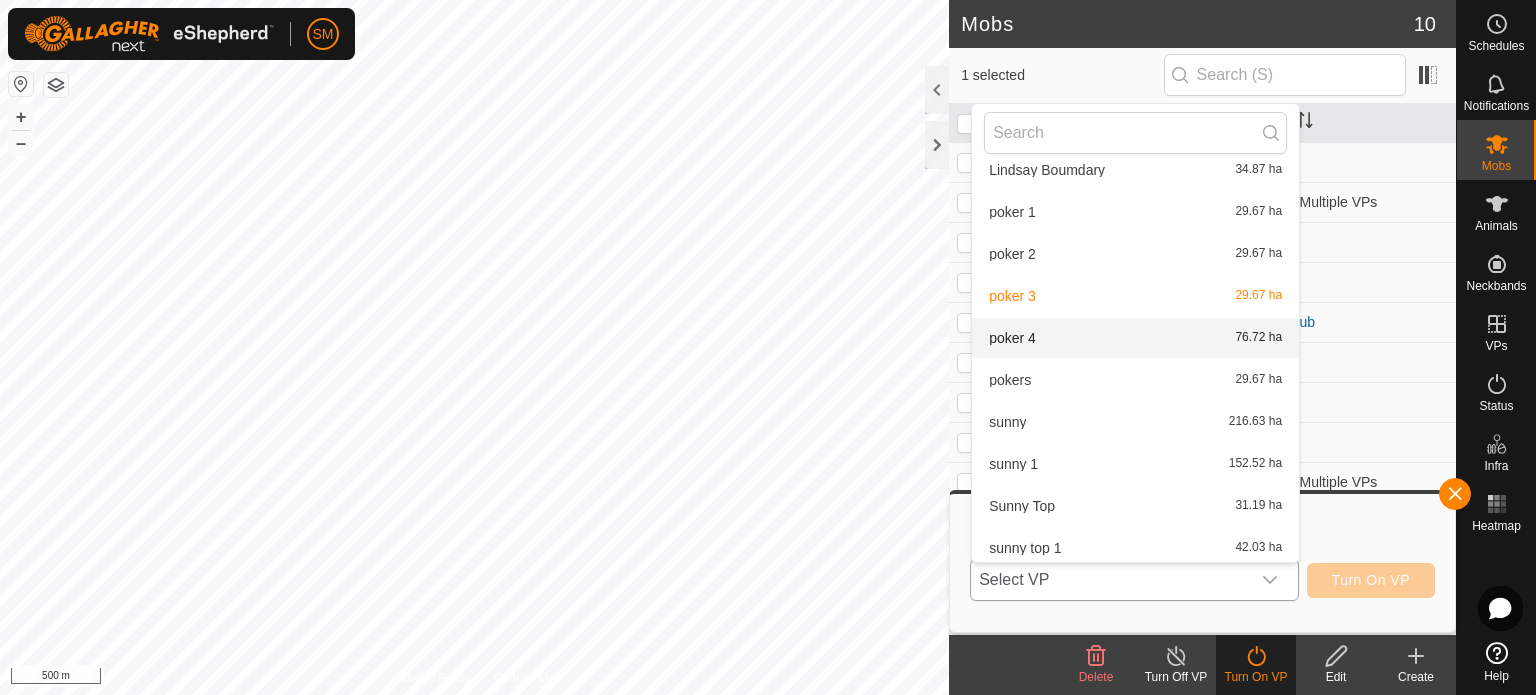 click on "poker 4  76.72 ha" at bounding box center [1135, 338] 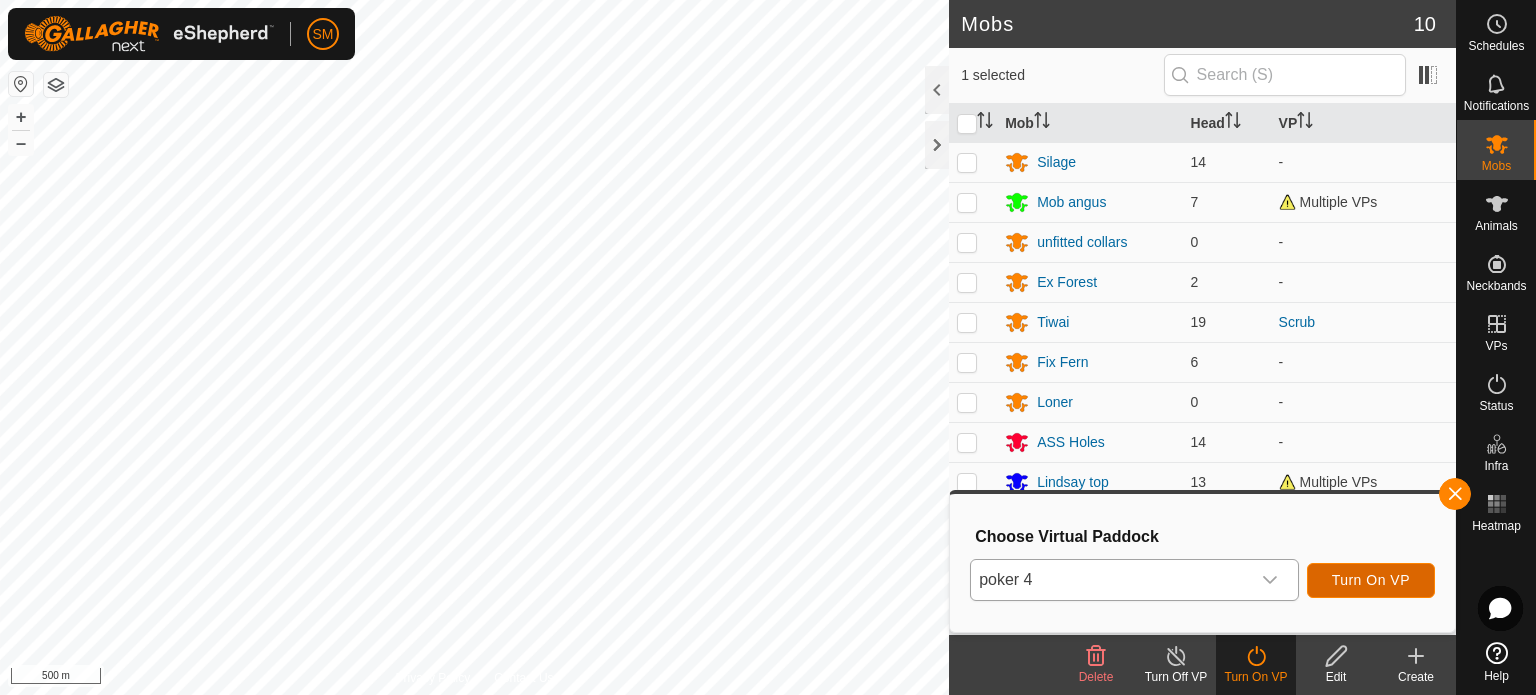 click on "Turn On VP" at bounding box center [1371, 580] 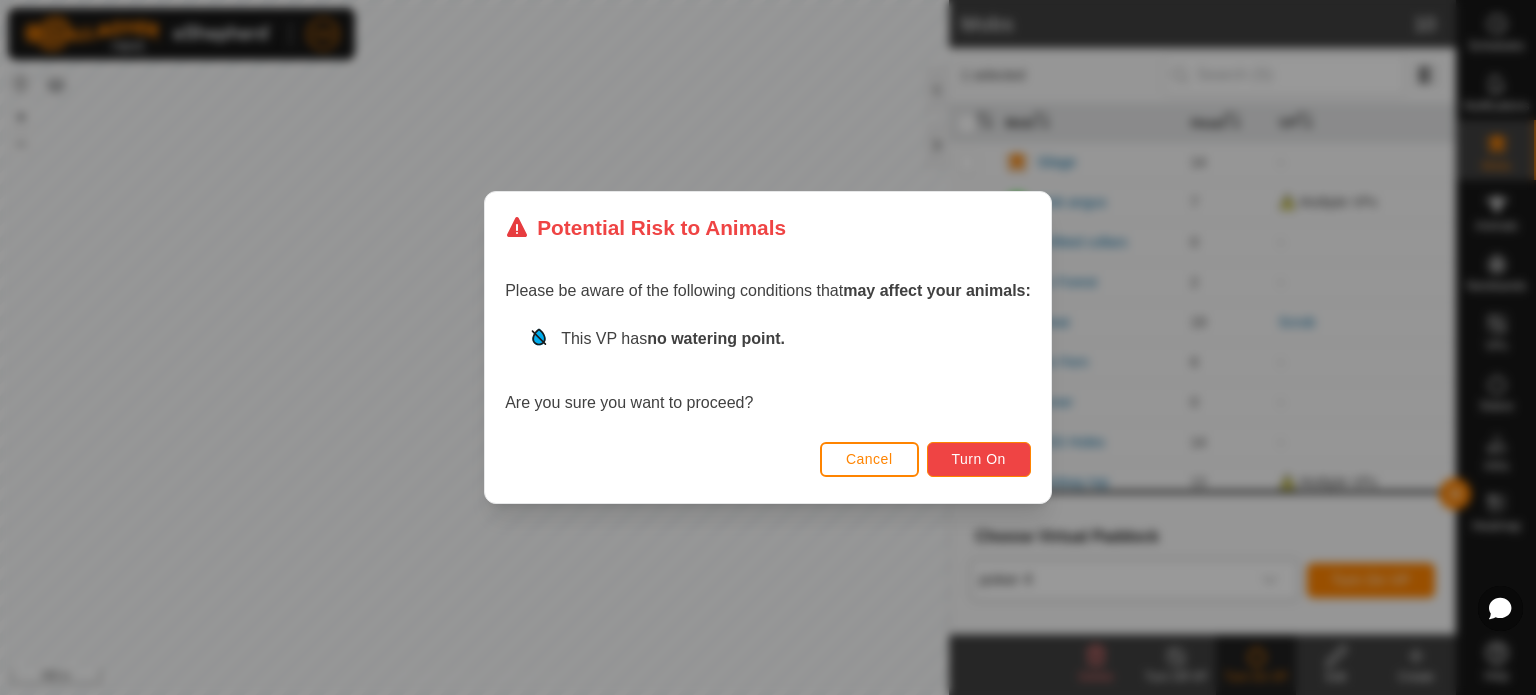 click on "Turn On" at bounding box center (979, 459) 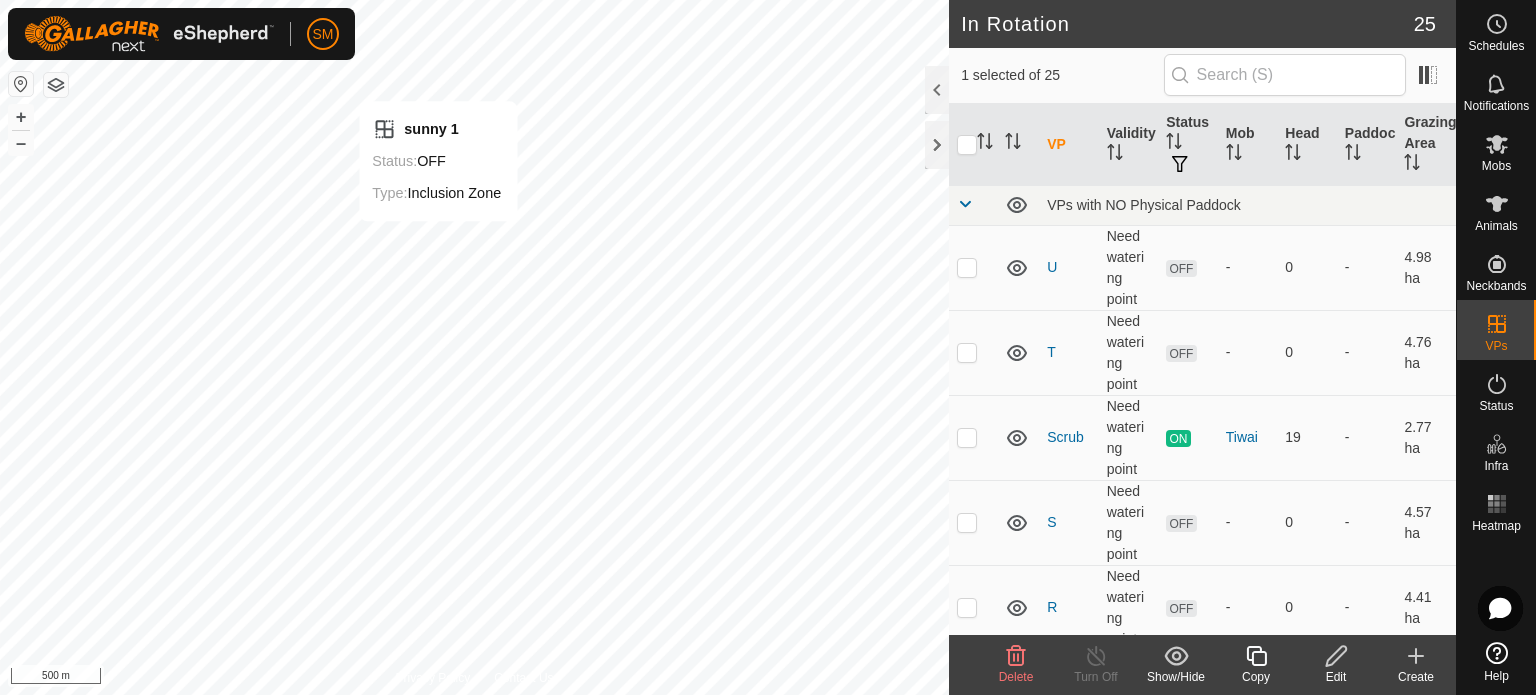 checkbox on "false" 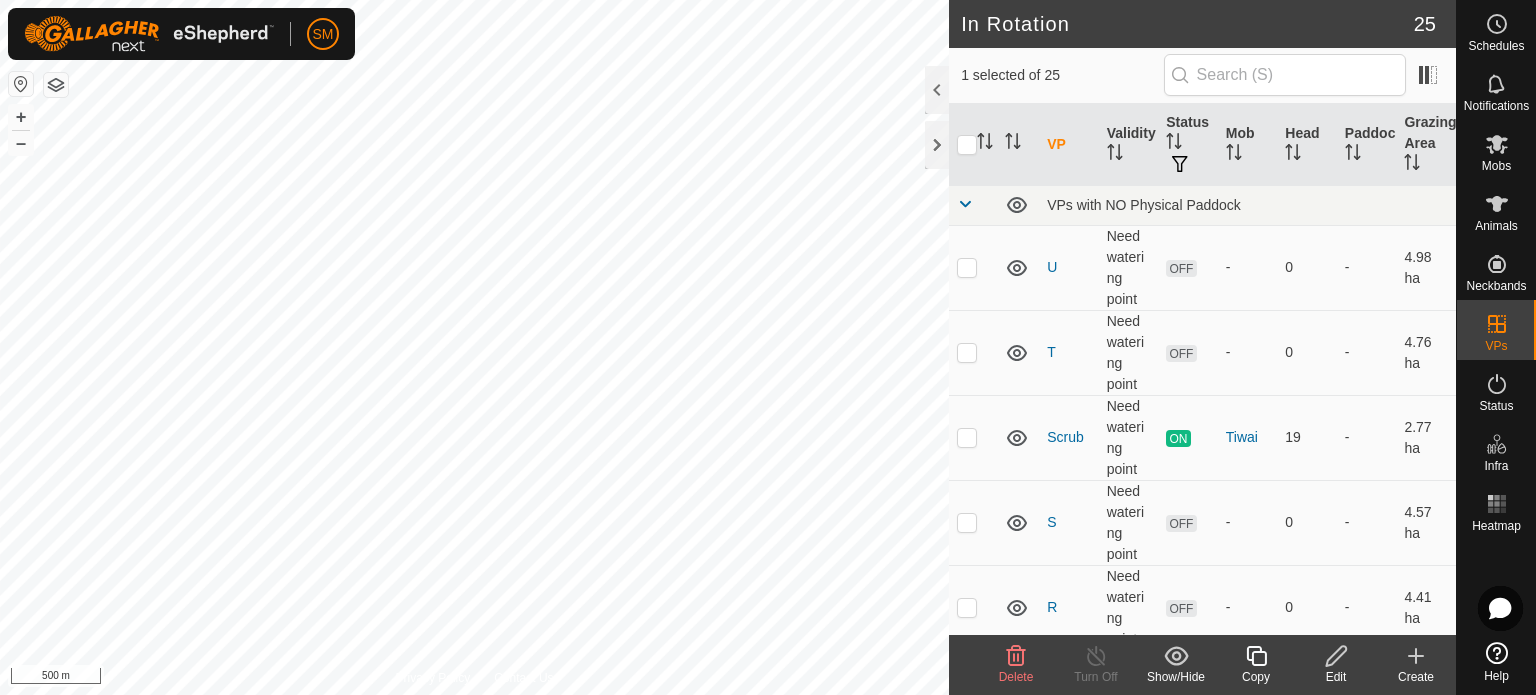 checkbox on "true" 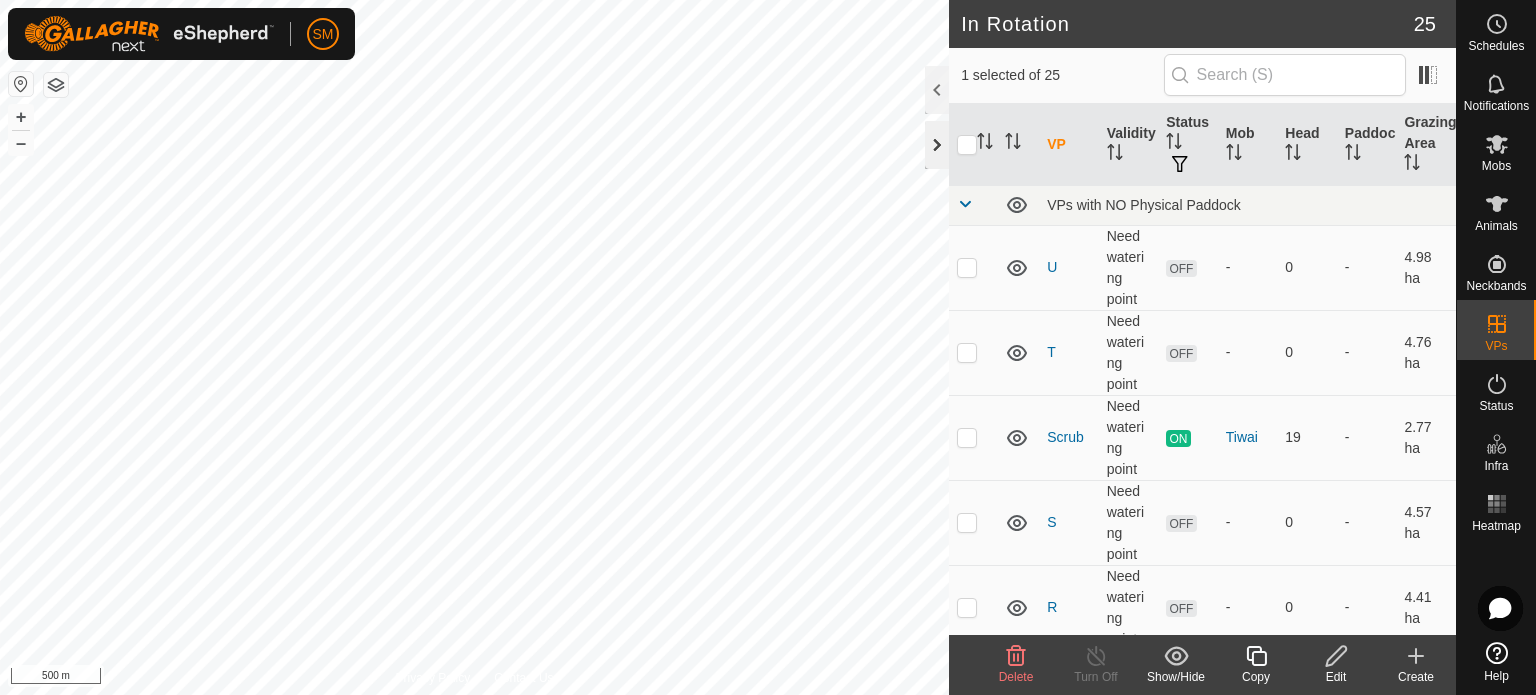 click 